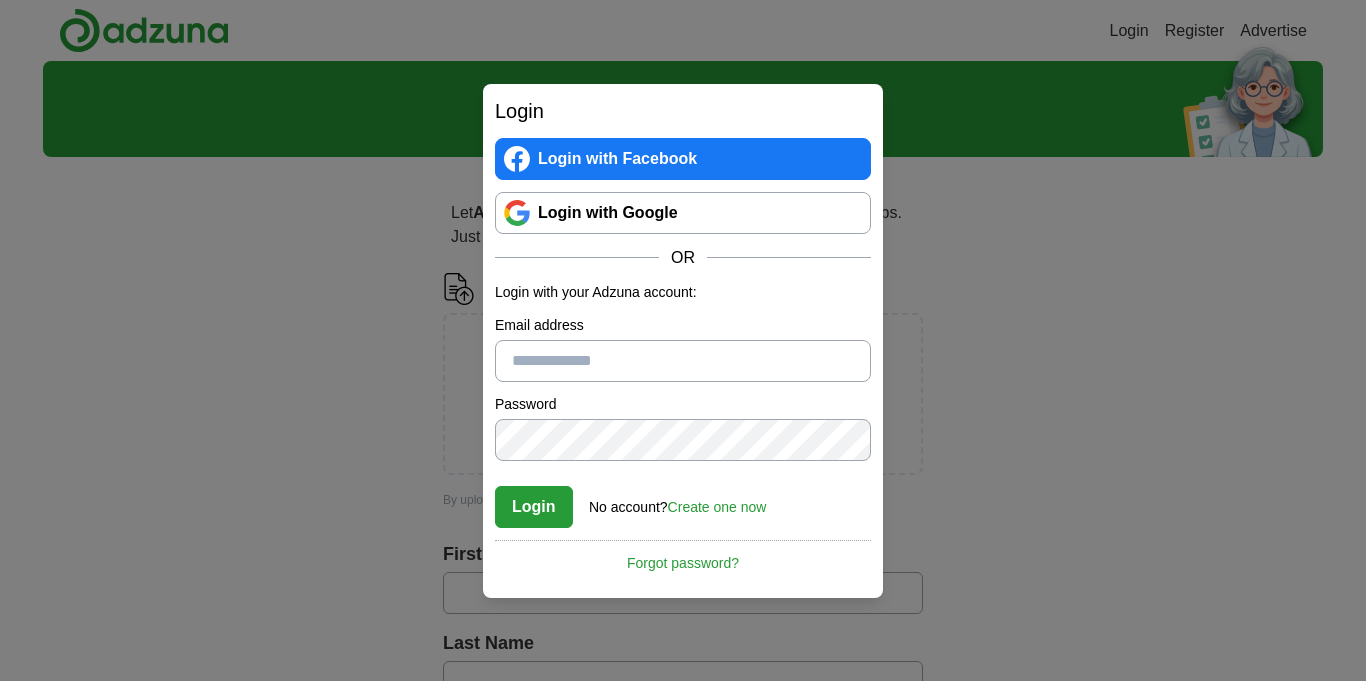 scroll, scrollTop: 0, scrollLeft: 0, axis: both 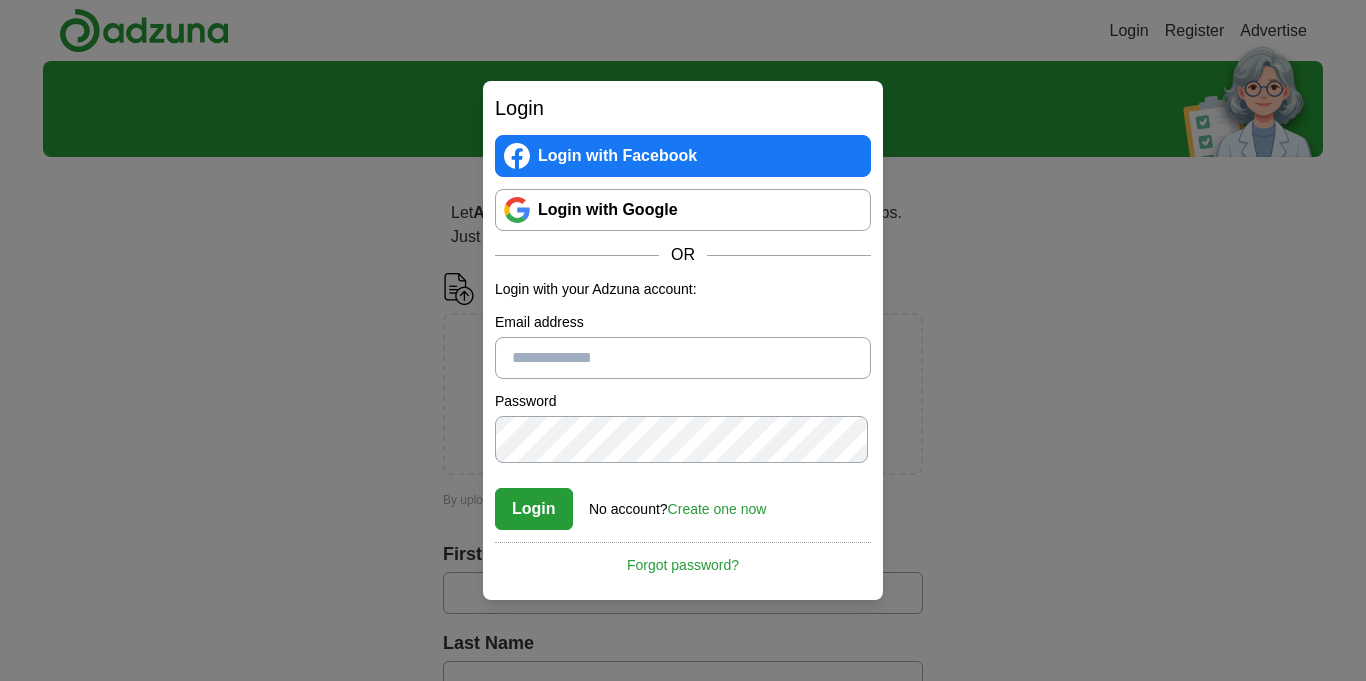 click on "Login
Login with Facebook
Login with Google
OR
Login with your Adzuna account:
Email address
Password
Confirm password
Login
No account?   Create one now
Forgot password?
By registering with Adzuna you agree to our  Terms & Conditions  and  Privacy Notice Cancel" at bounding box center [683, 340] 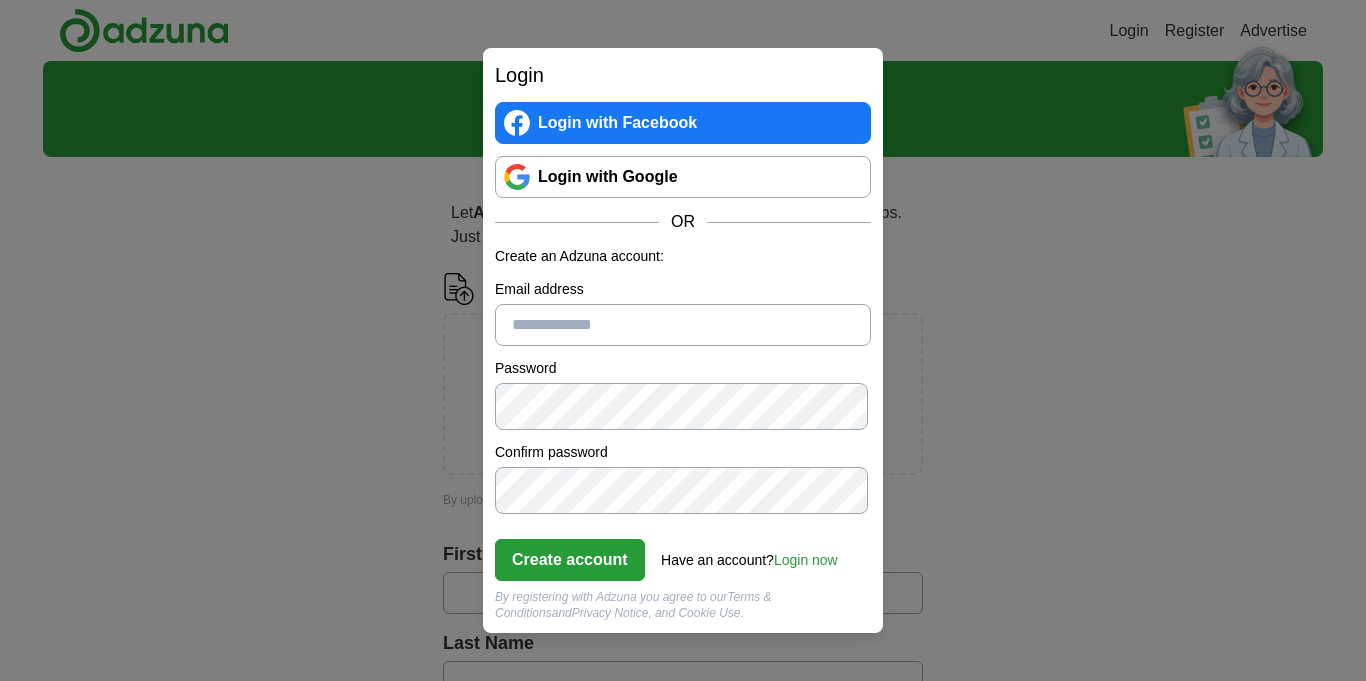 click on "Email address" at bounding box center [683, 325] 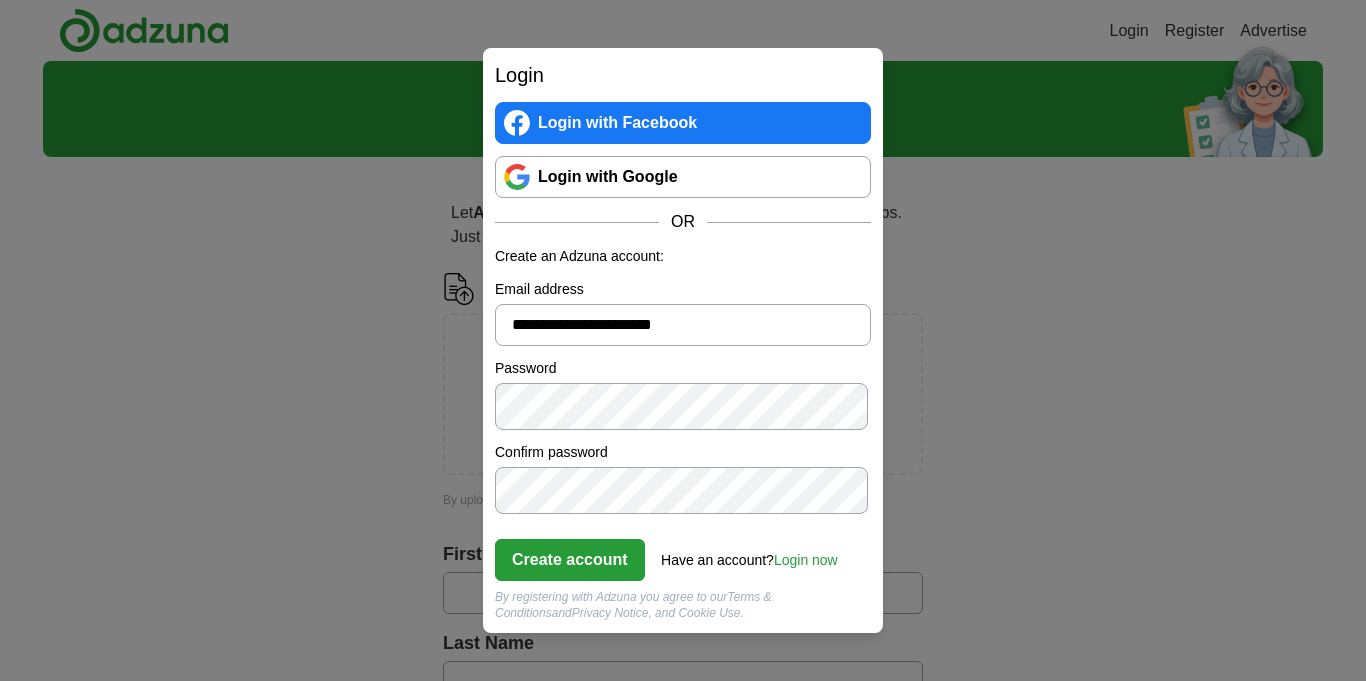 click on "Create account" at bounding box center [570, 560] 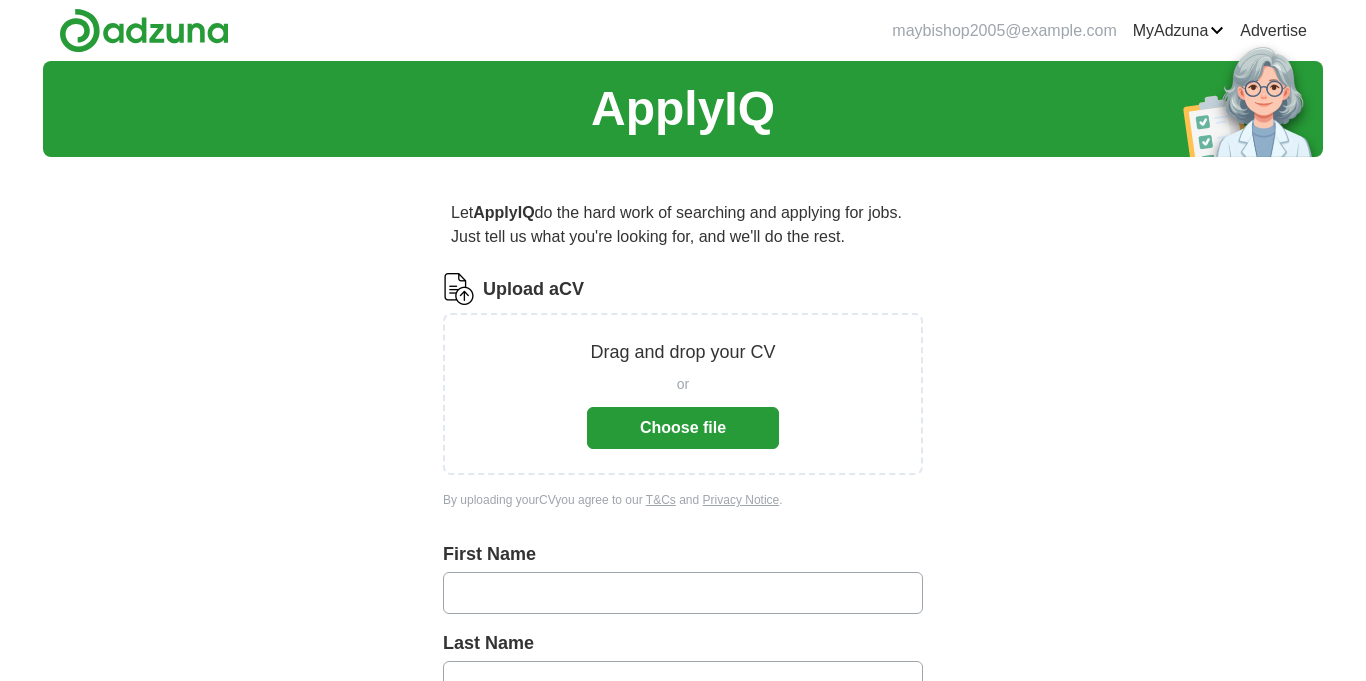 scroll, scrollTop: 0, scrollLeft: 0, axis: both 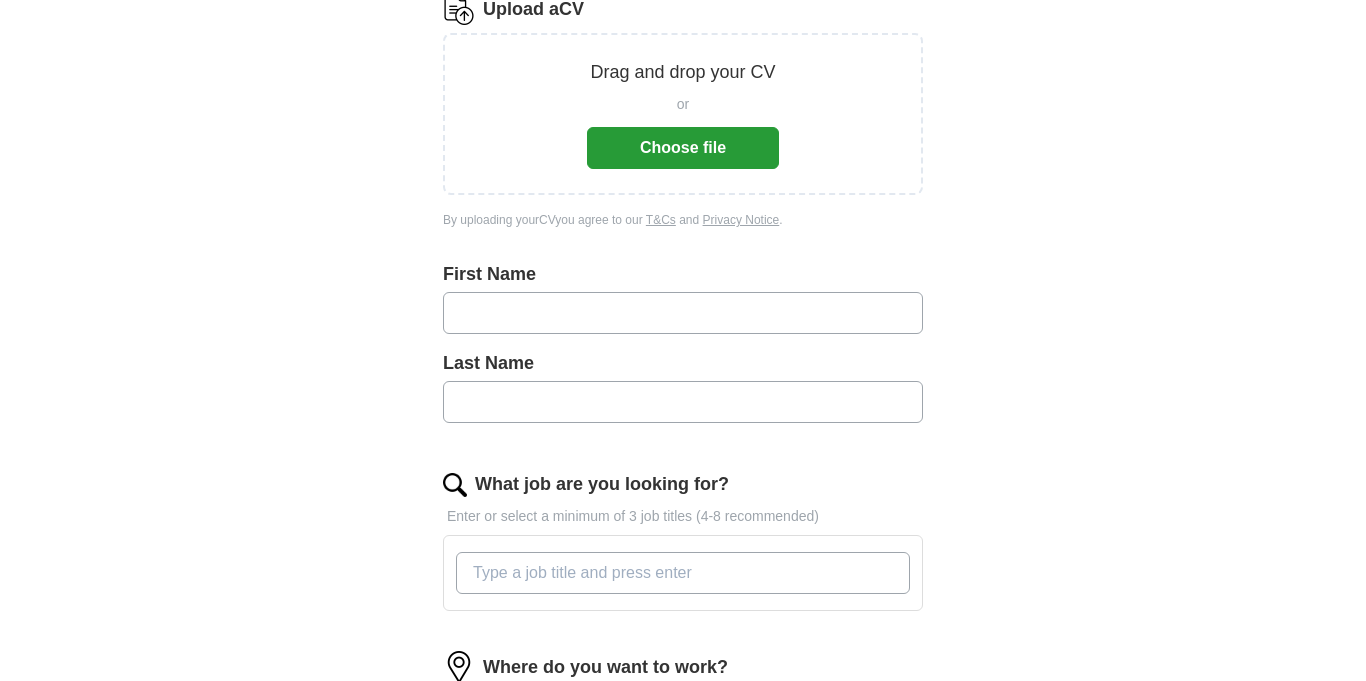 click on "Choose file" at bounding box center [683, 148] 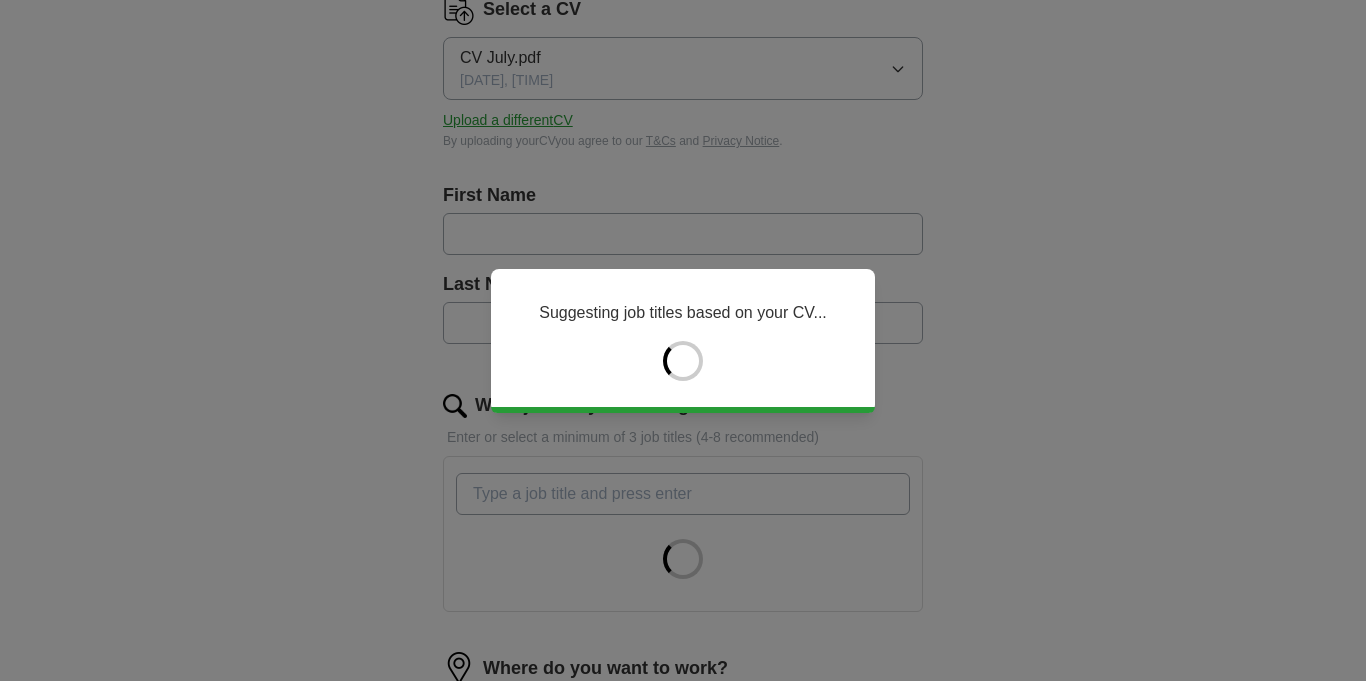 type on "****" 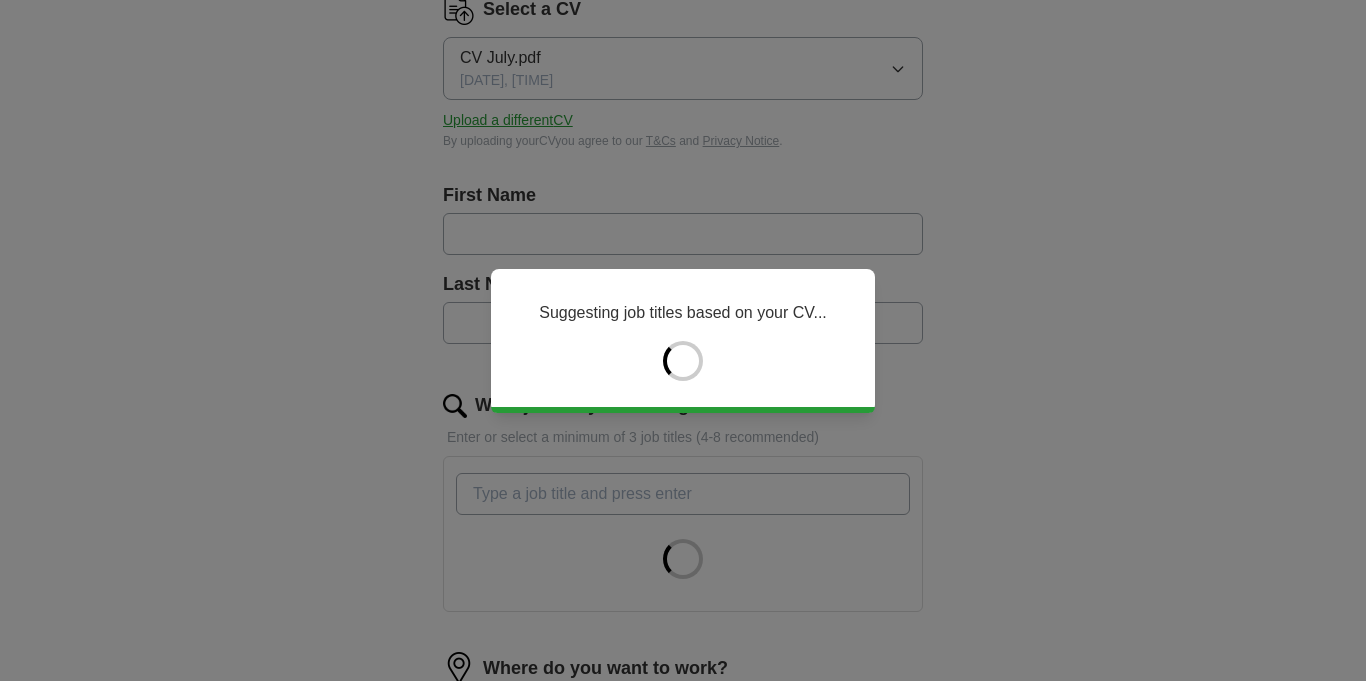 type on "******" 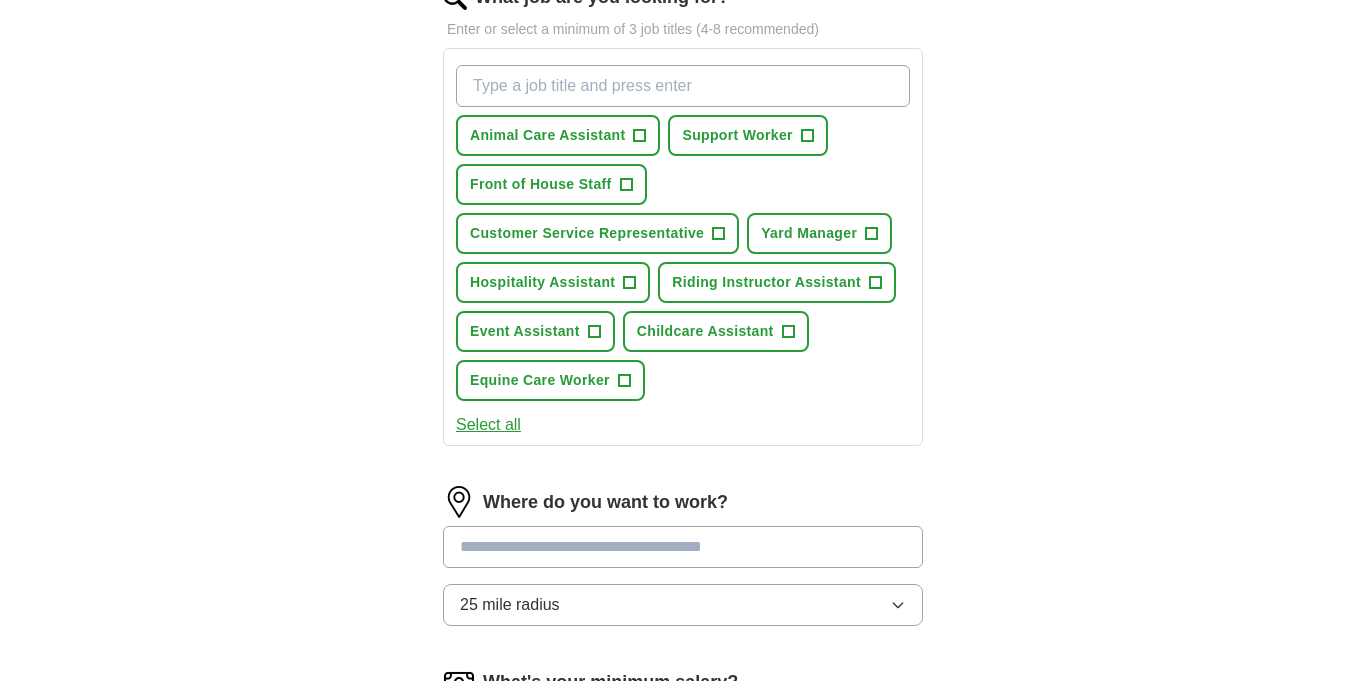 scroll, scrollTop: 689, scrollLeft: 0, axis: vertical 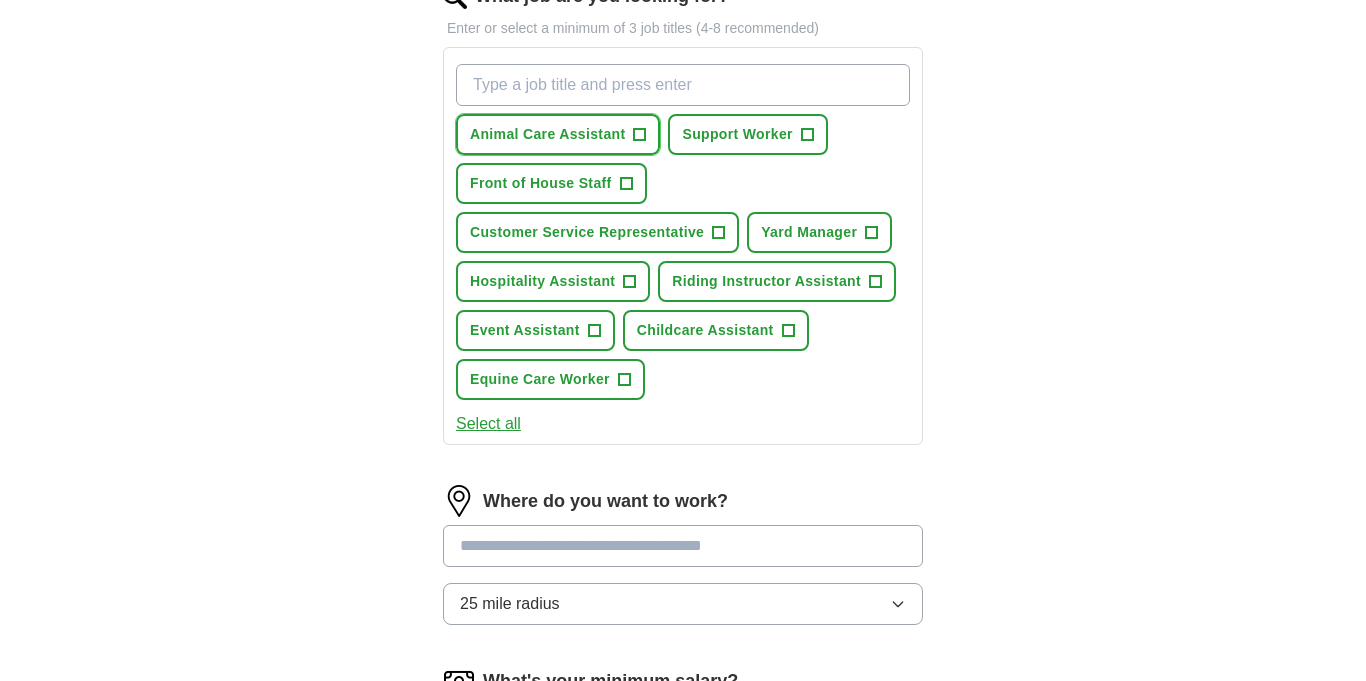 click on "+" at bounding box center (640, 135) 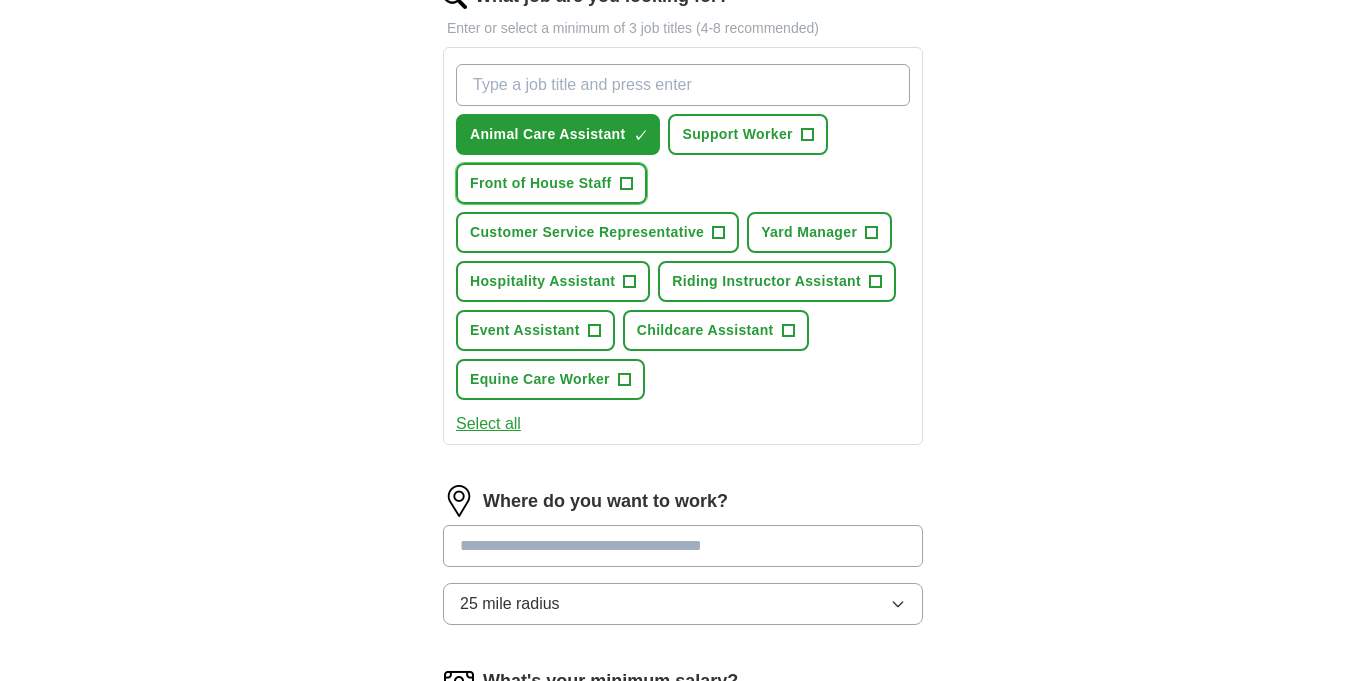 click on "+" at bounding box center (626, 184) 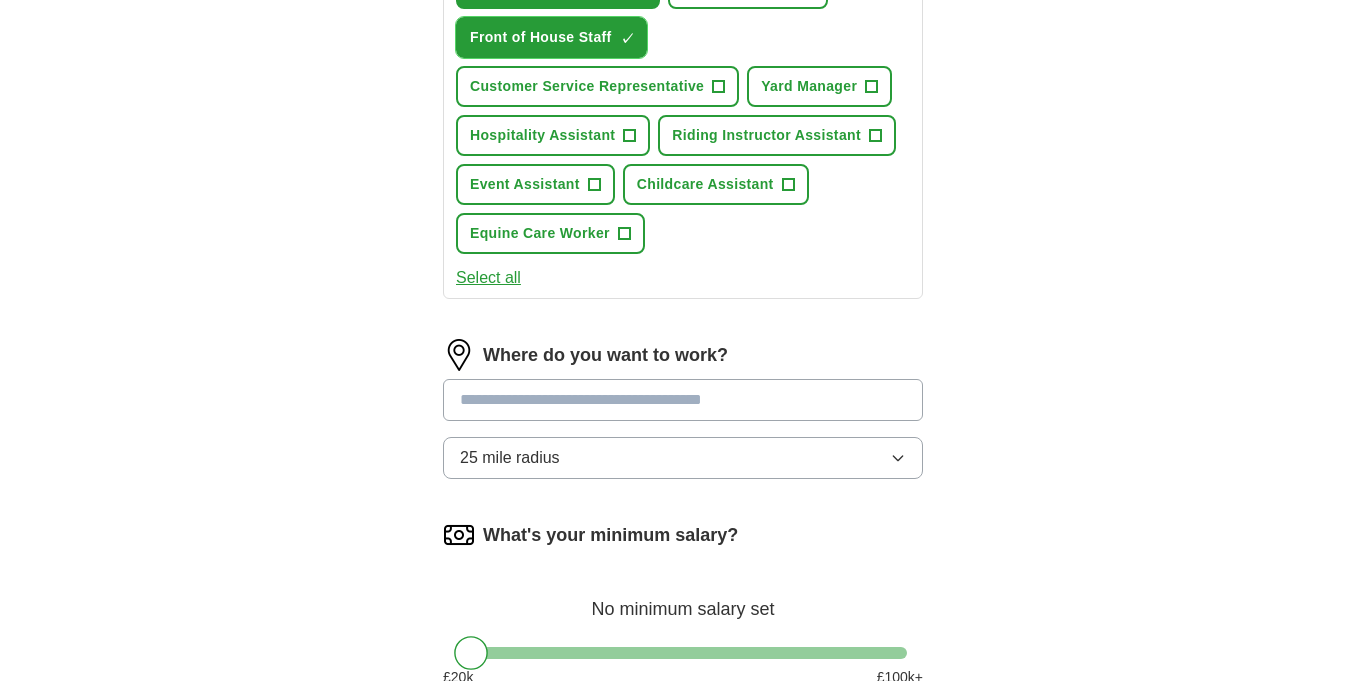 scroll, scrollTop: 837, scrollLeft: 0, axis: vertical 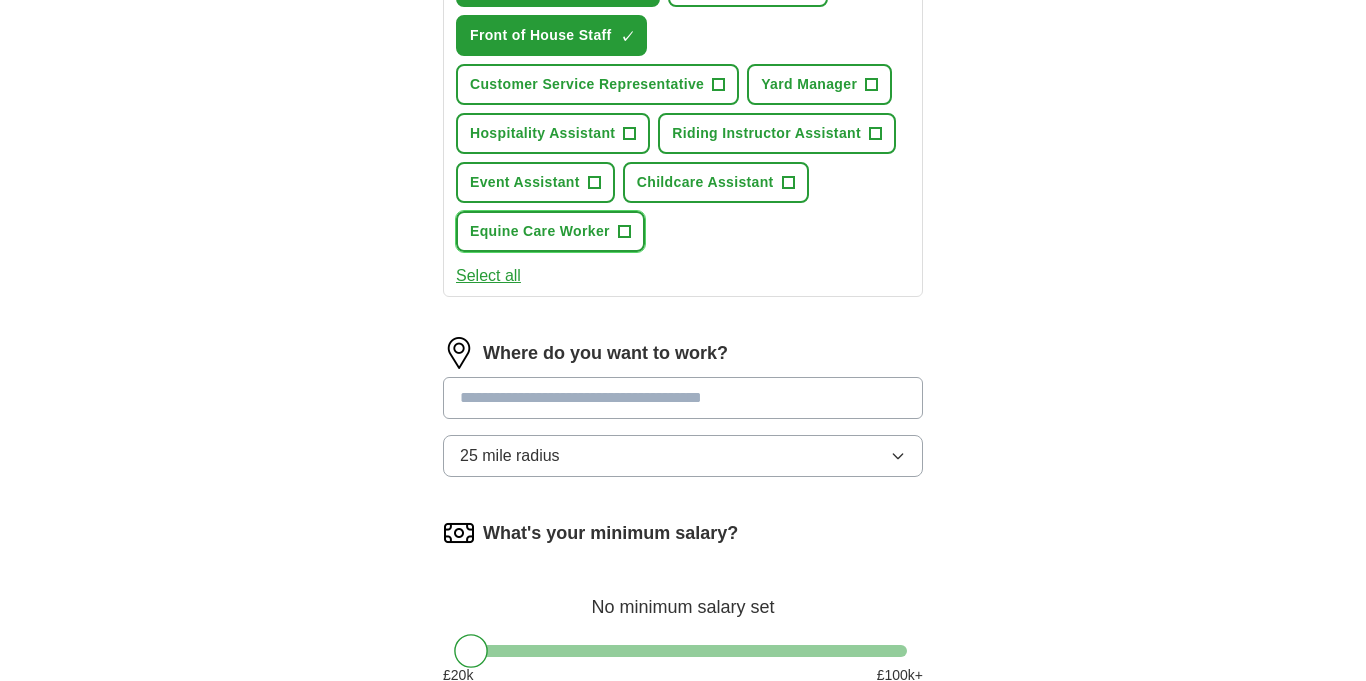 click on "Equine Care Worker" at bounding box center (540, 231) 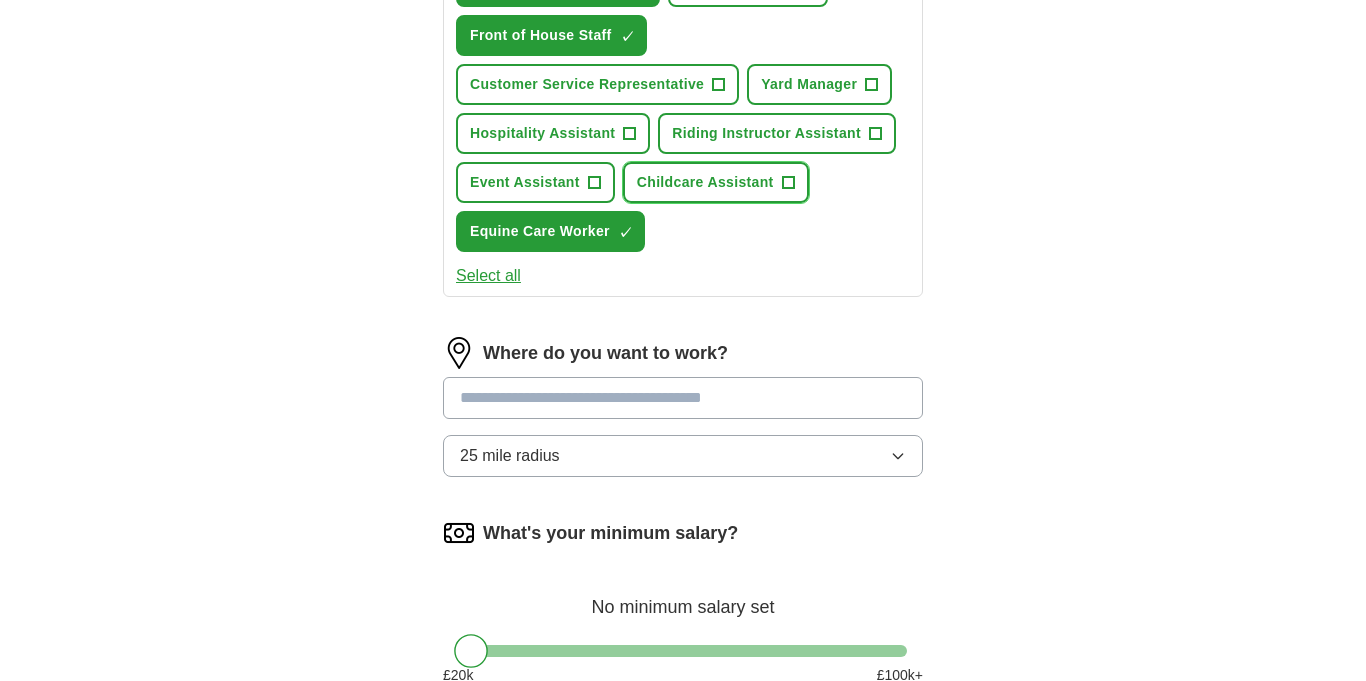 click on "Childcare Assistant" at bounding box center [705, 182] 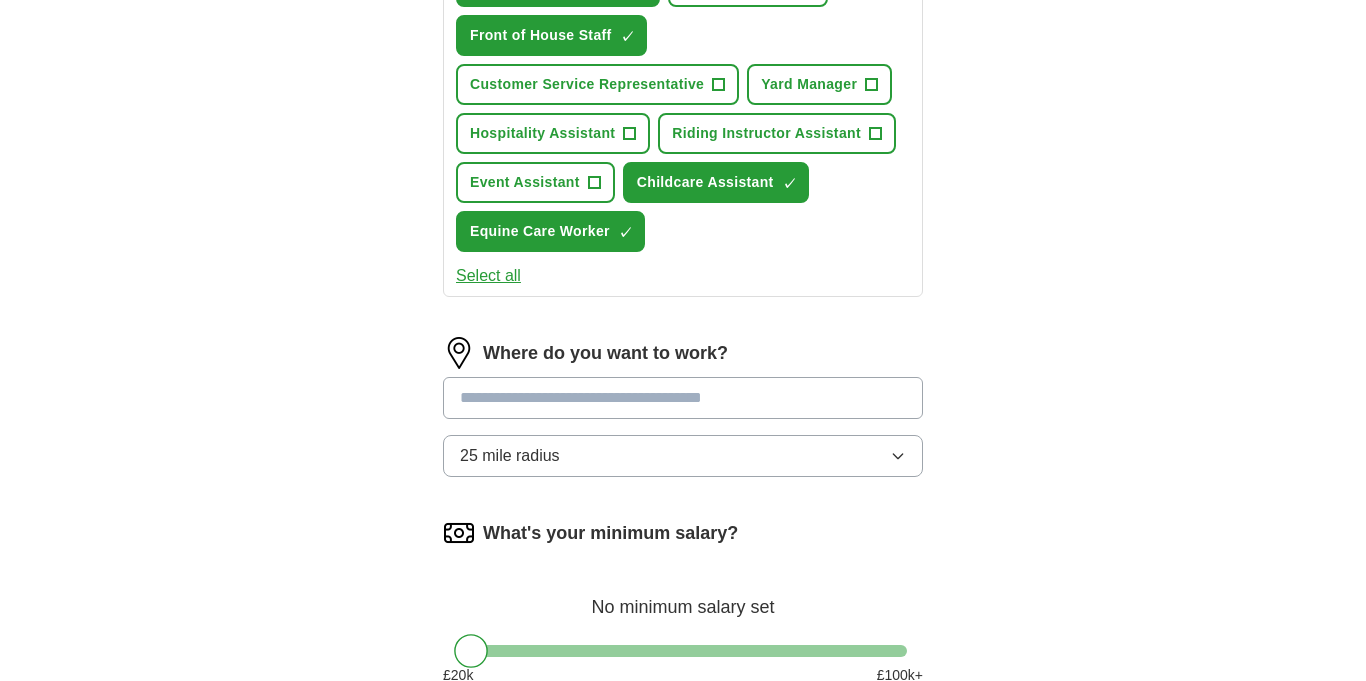 click on "Select all" at bounding box center [488, 276] 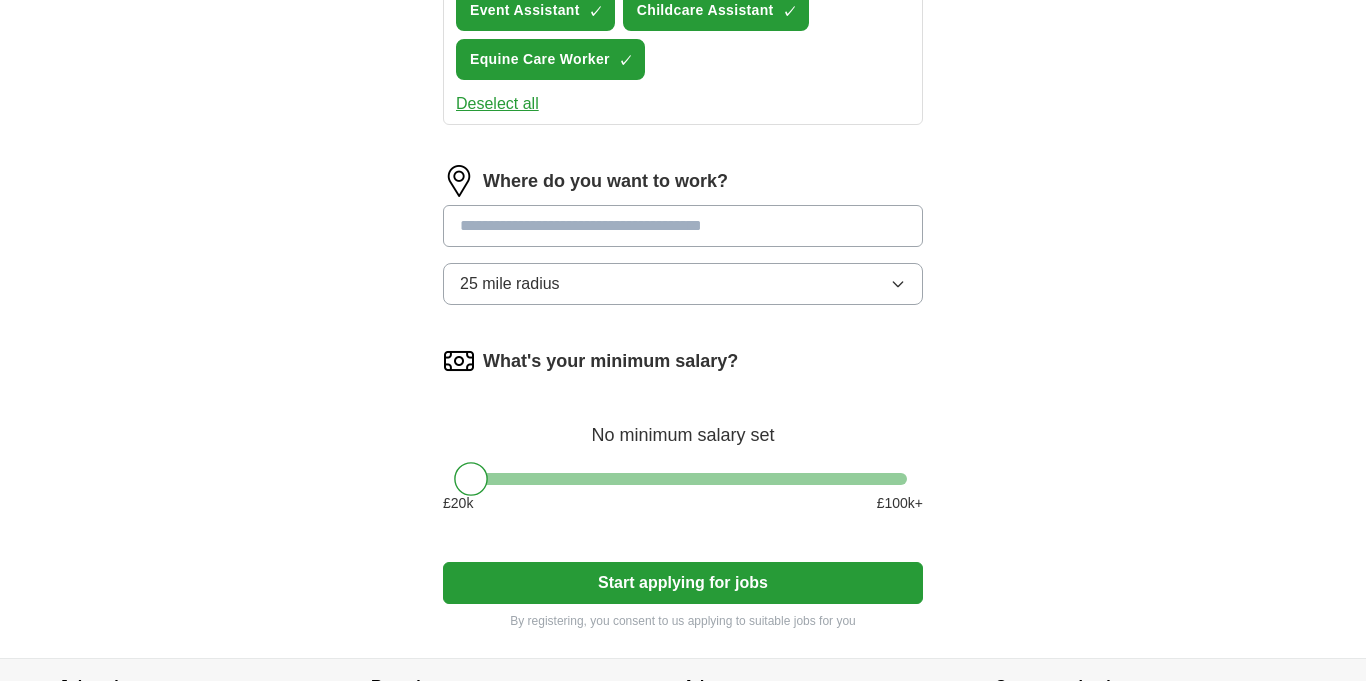 scroll, scrollTop: 1014, scrollLeft: 0, axis: vertical 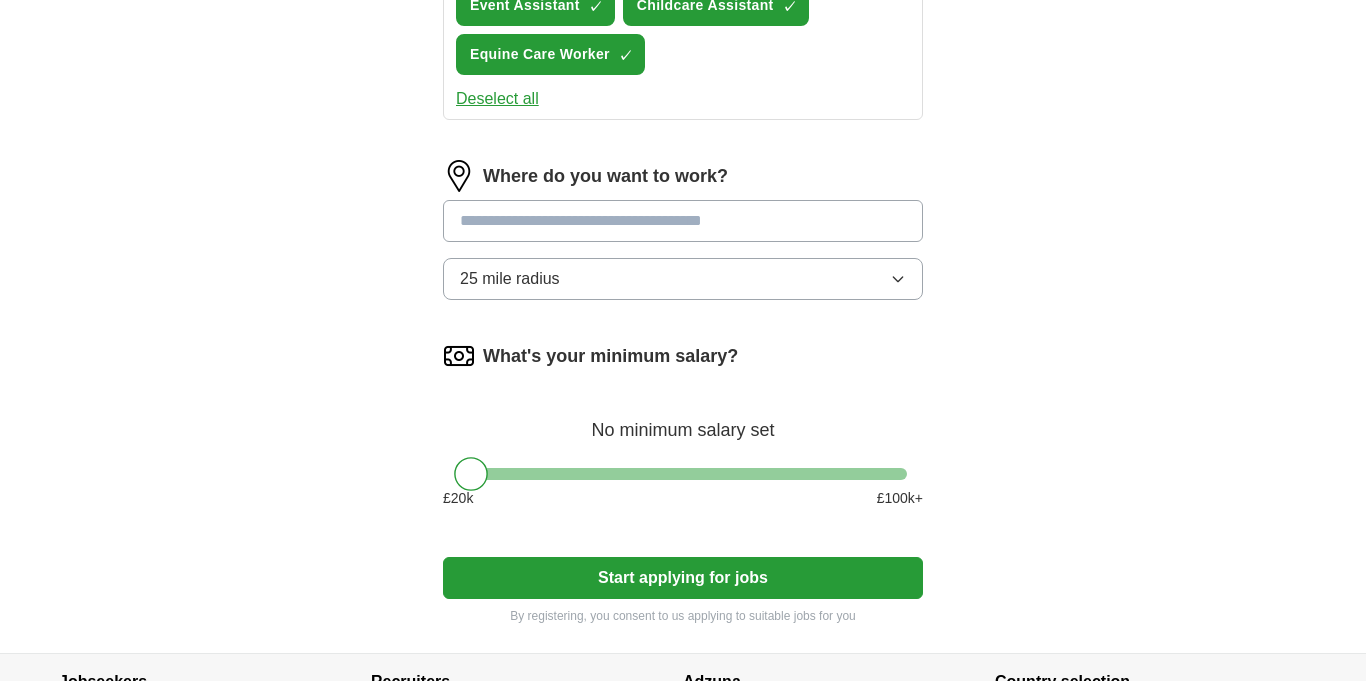 click at bounding box center (683, 221) 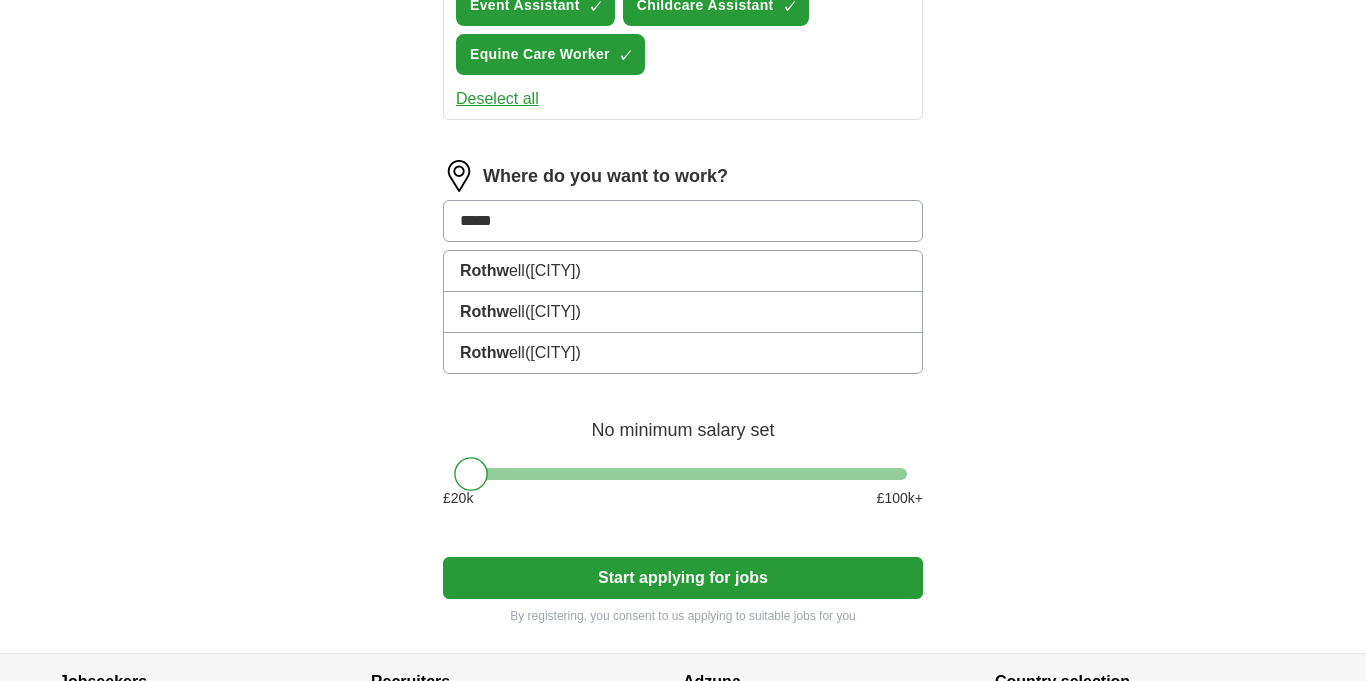 type on "******" 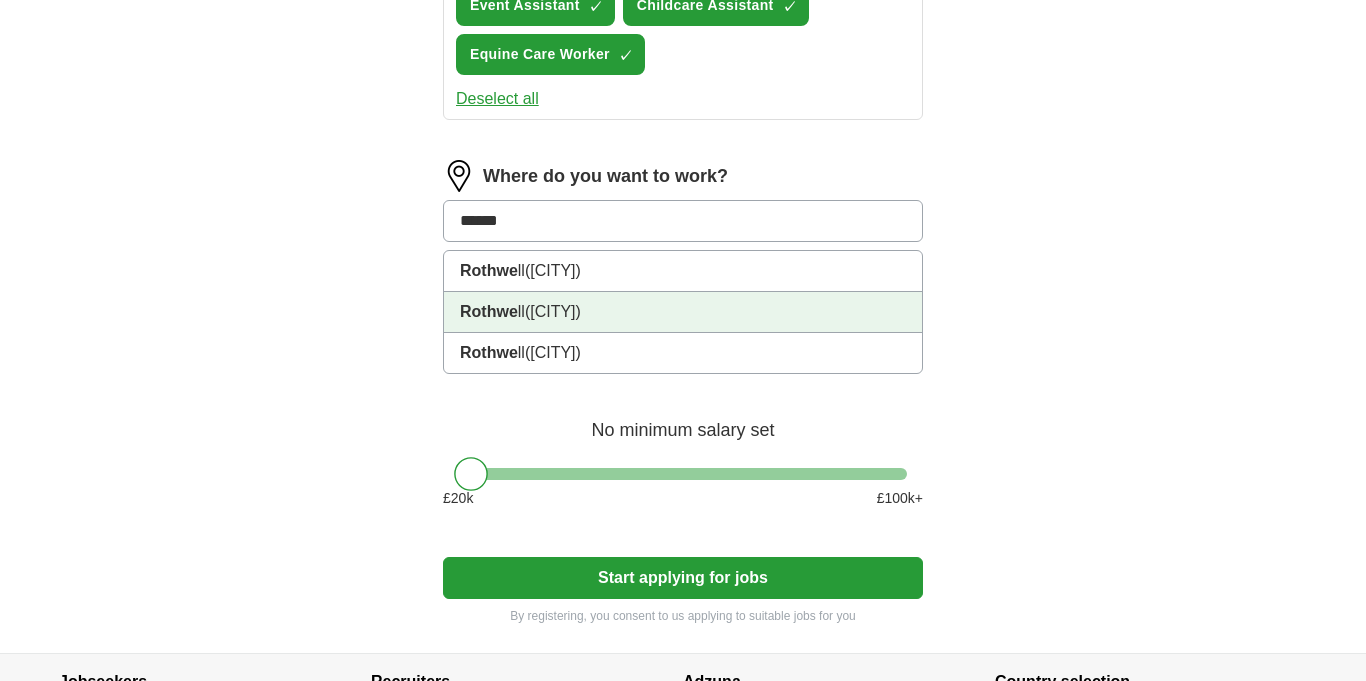 click on "[CITY] ([CITY])" at bounding box center [683, 312] 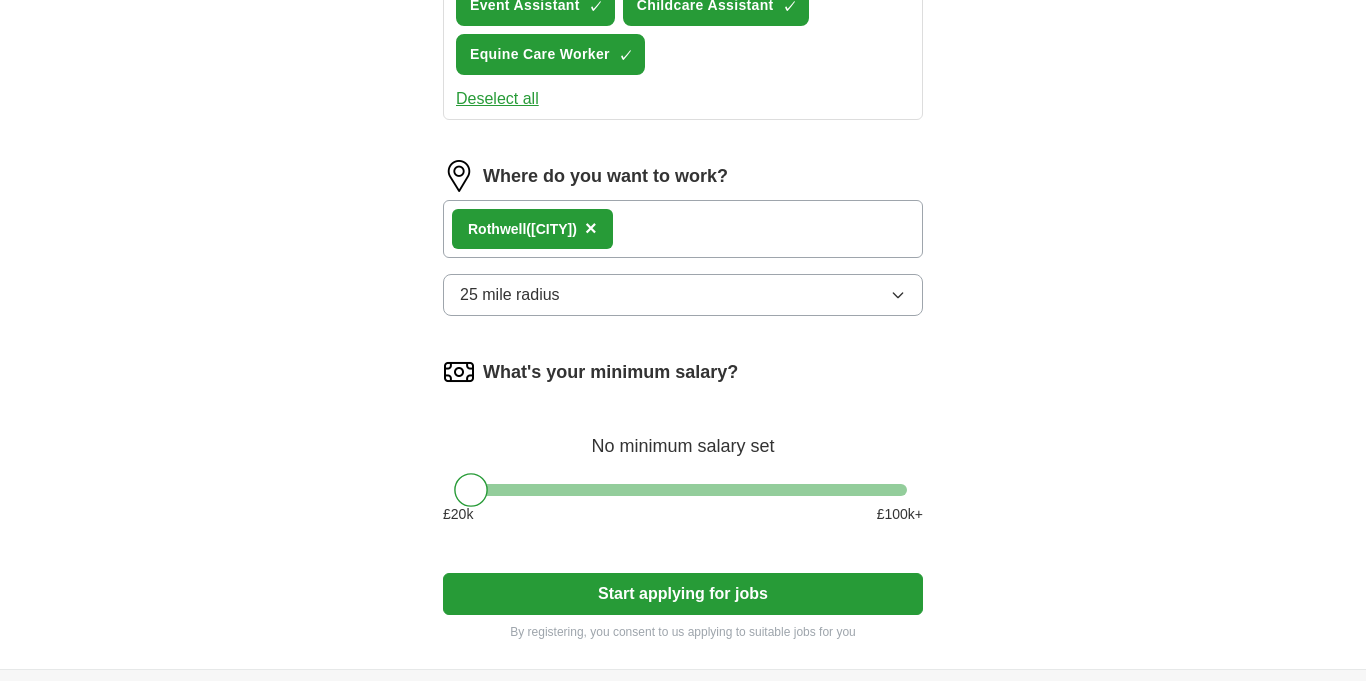 click on "25 mile radius" at bounding box center [510, 295] 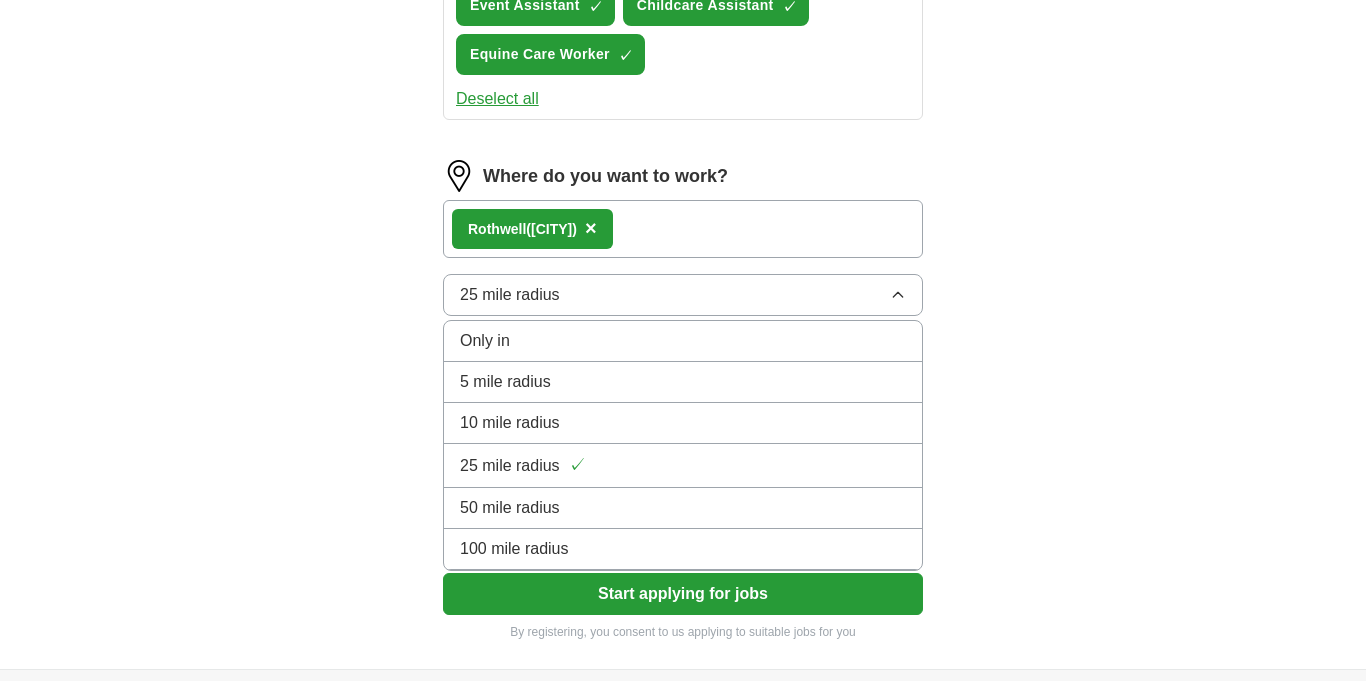 click on "10 mile radius" at bounding box center (510, 423) 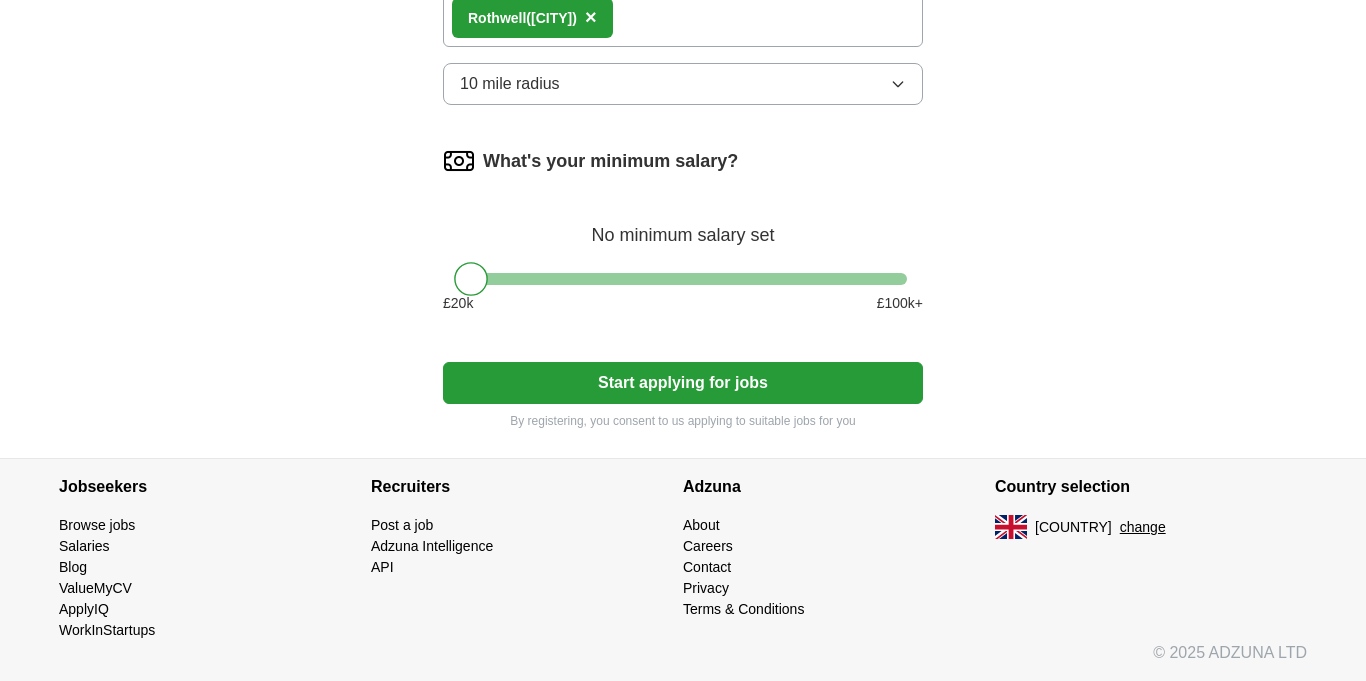 scroll, scrollTop: 1481, scrollLeft: 0, axis: vertical 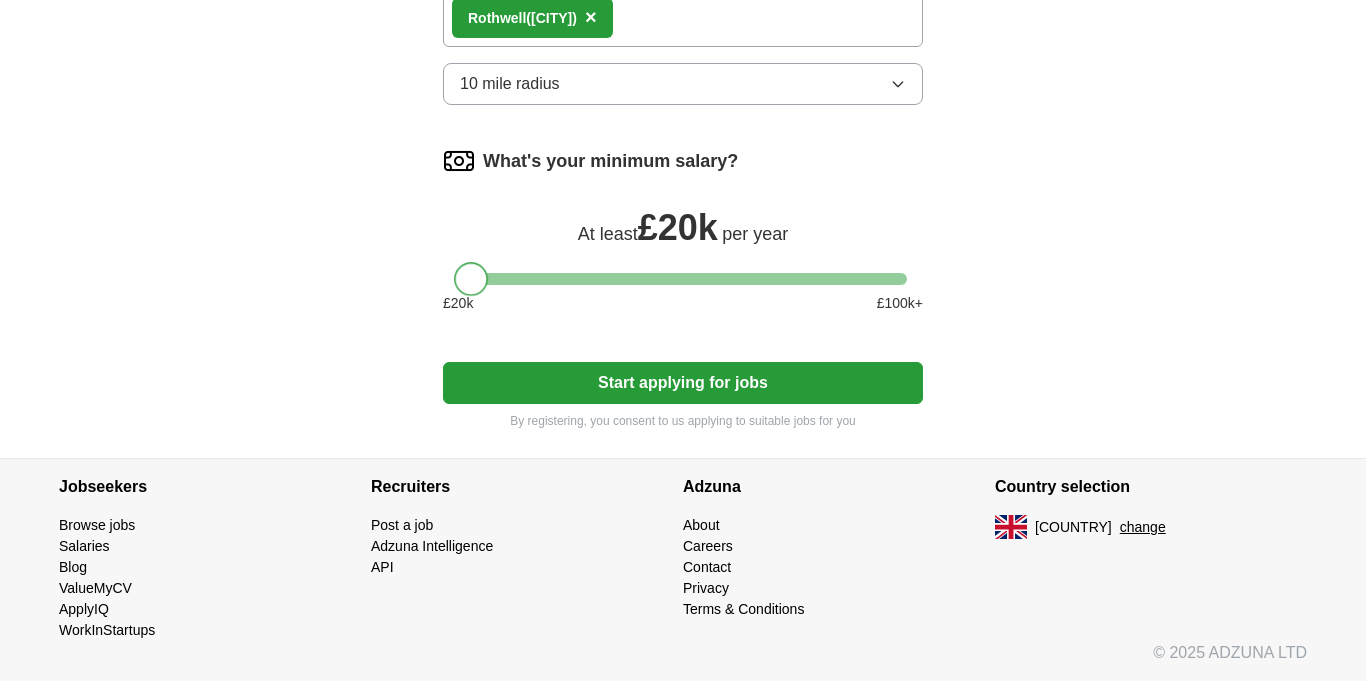 drag, startPoint x: 456, startPoint y: 277, endPoint x: 0, endPoint y: 398, distance: 471.78067 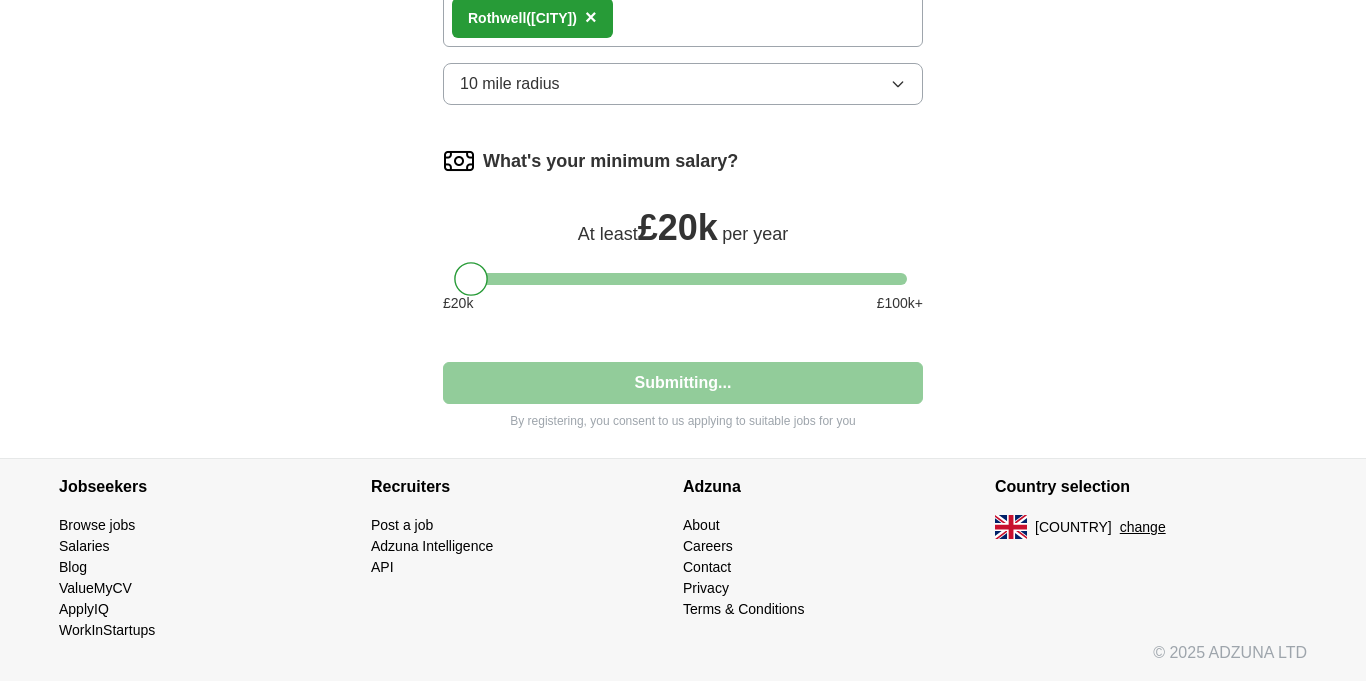 select on "**" 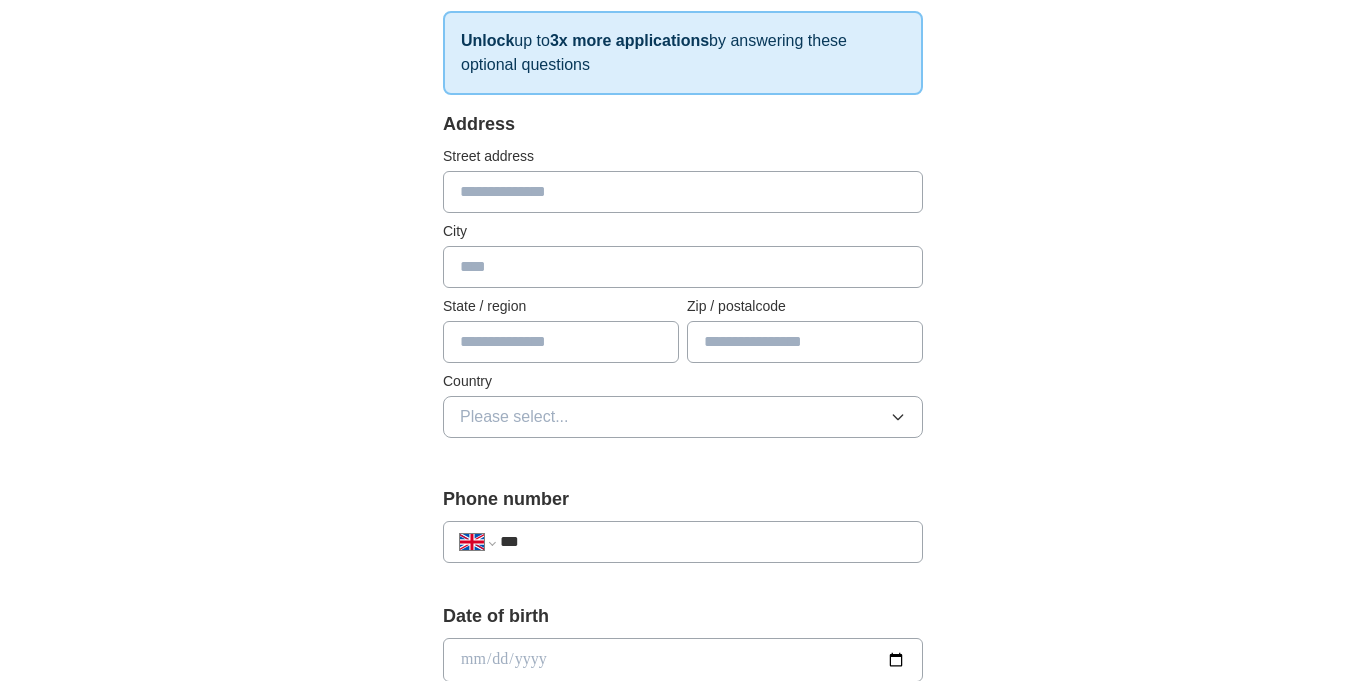 scroll, scrollTop: 343, scrollLeft: 0, axis: vertical 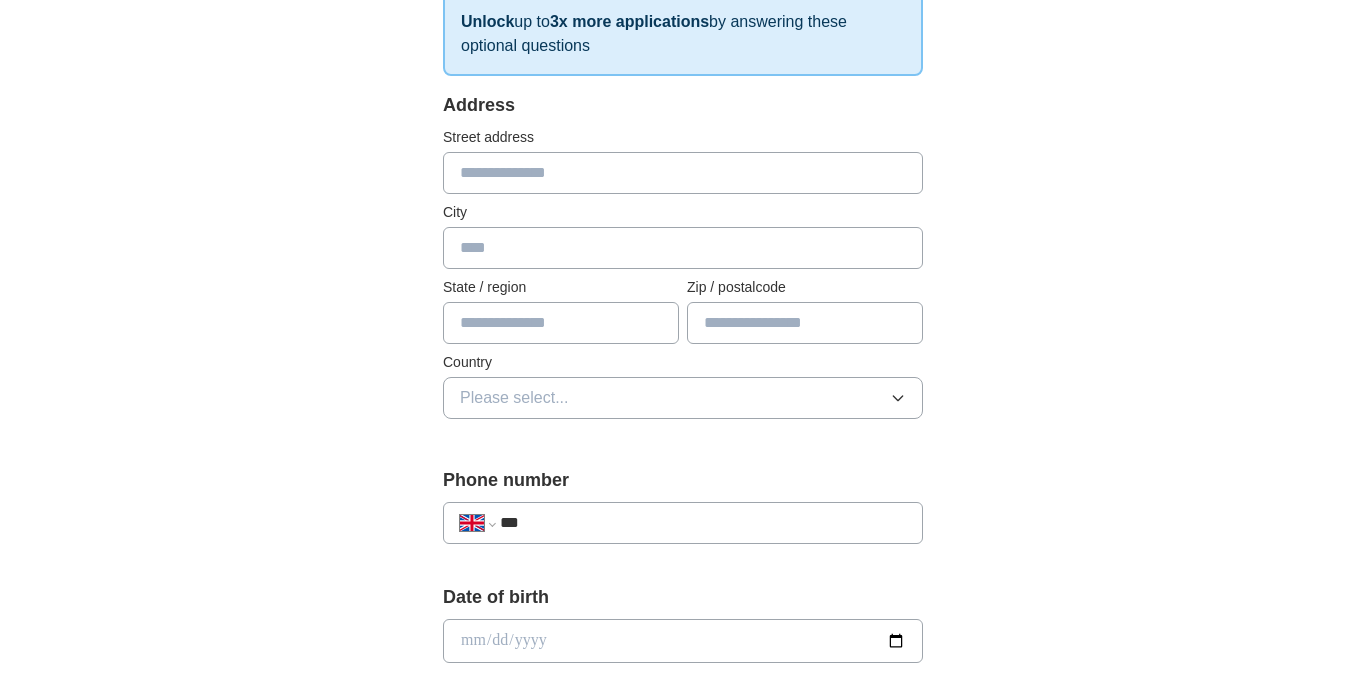 click at bounding box center (683, 173) 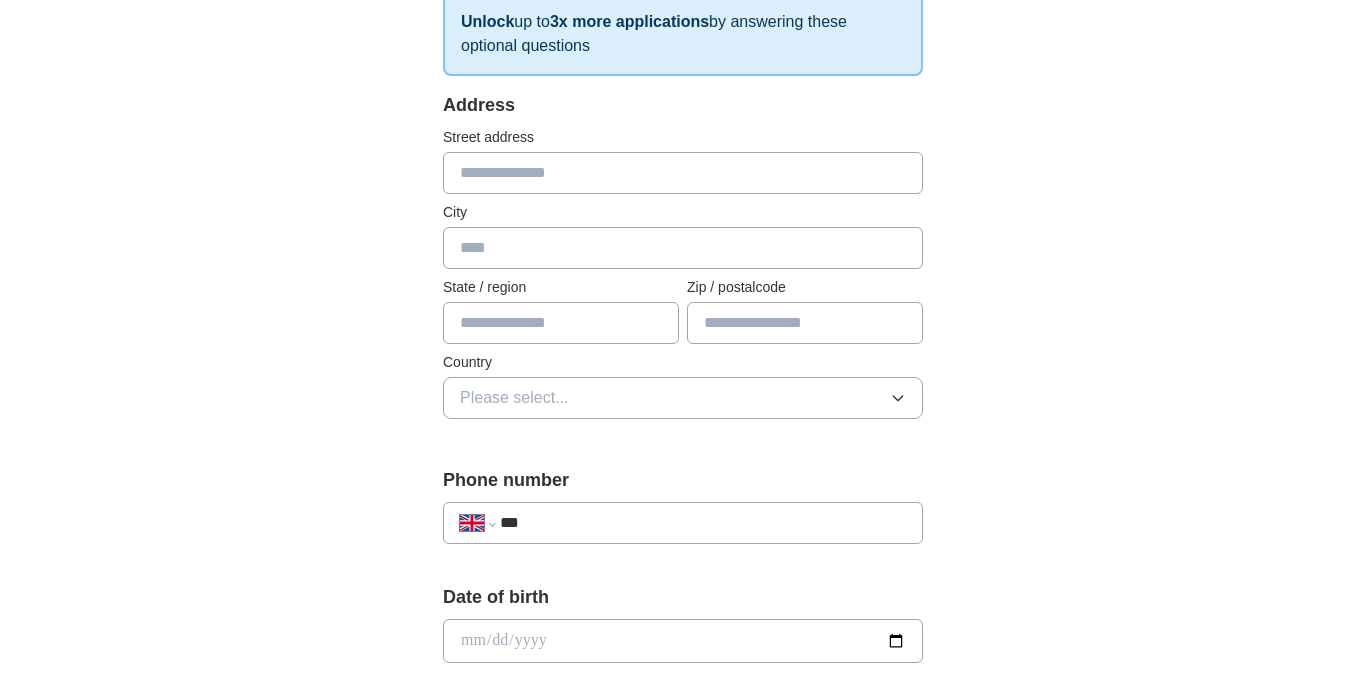 type on "**********" 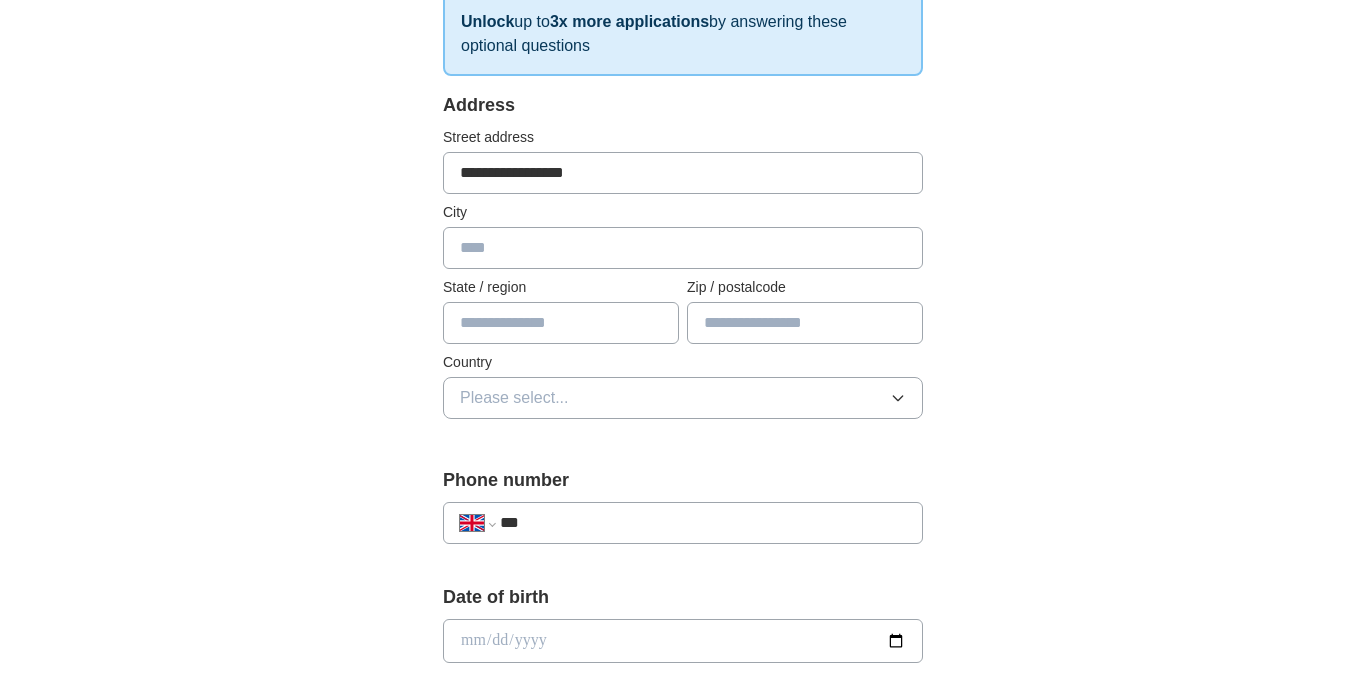 type on "*********" 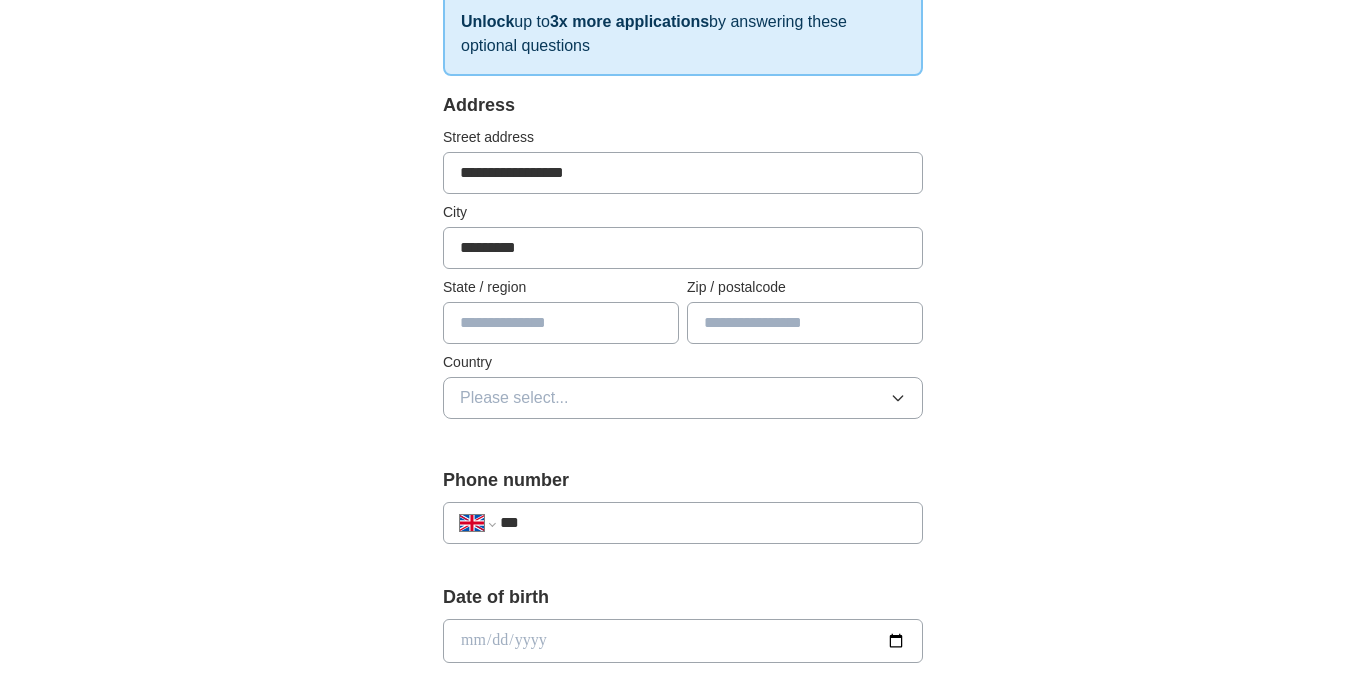 type on "**********" 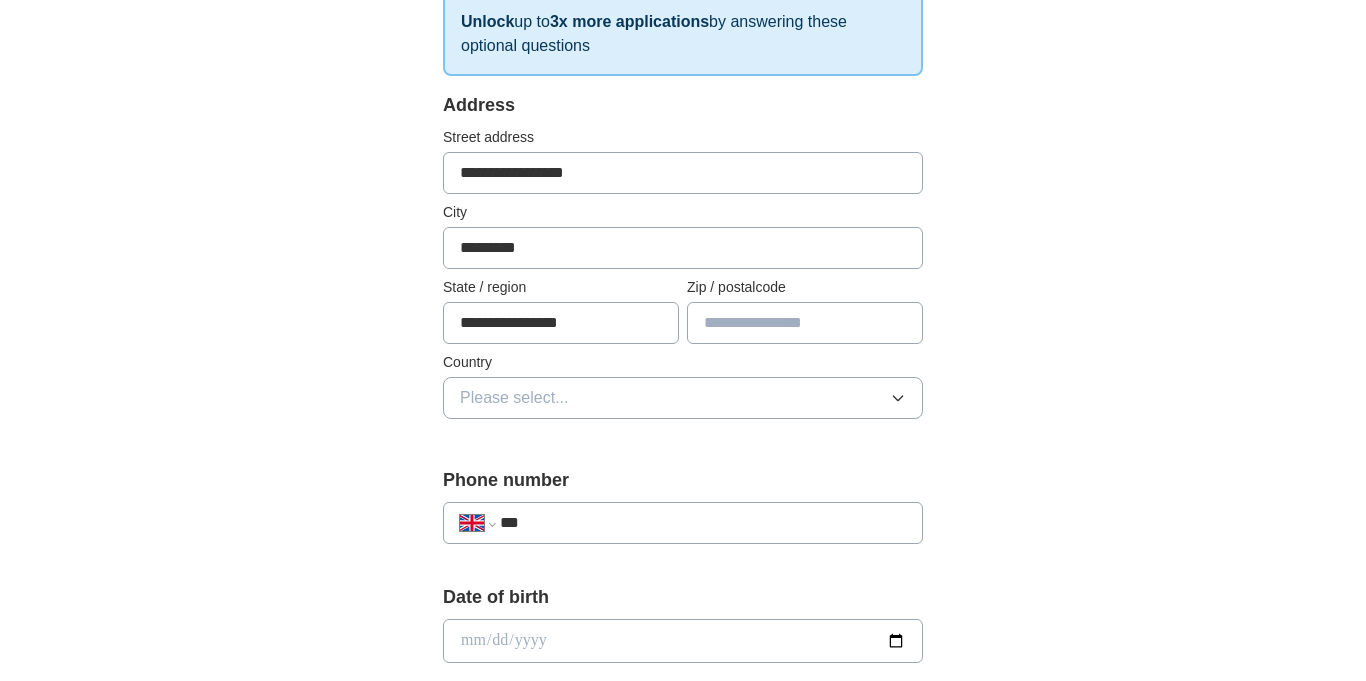 type on "********" 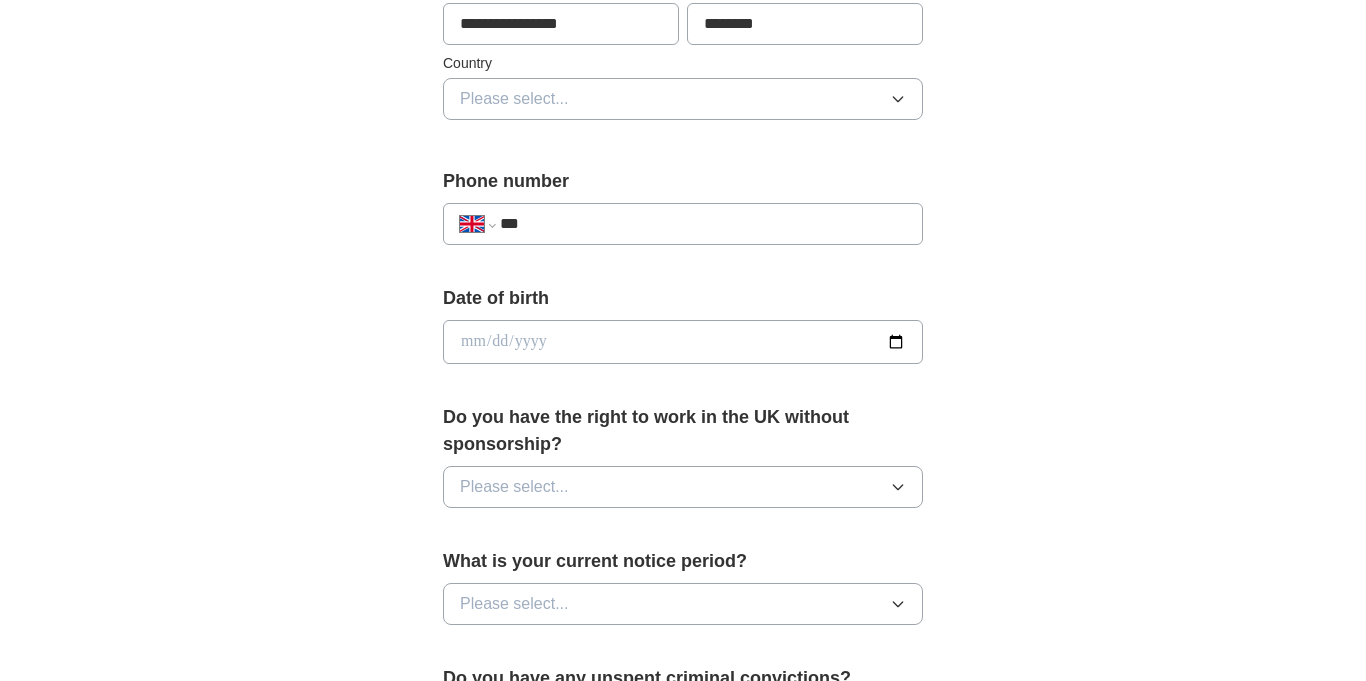 scroll, scrollTop: 646, scrollLeft: 0, axis: vertical 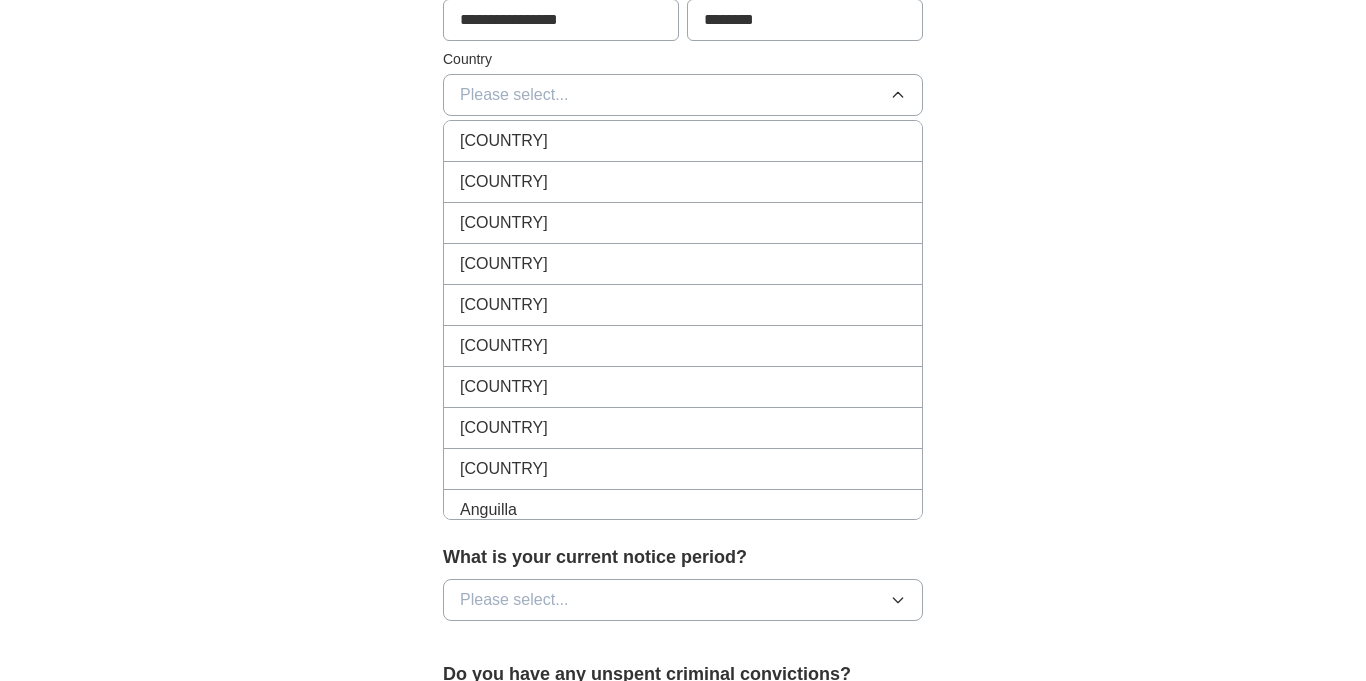 click on "[COUNTRY]" at bounding box center [683, 141] 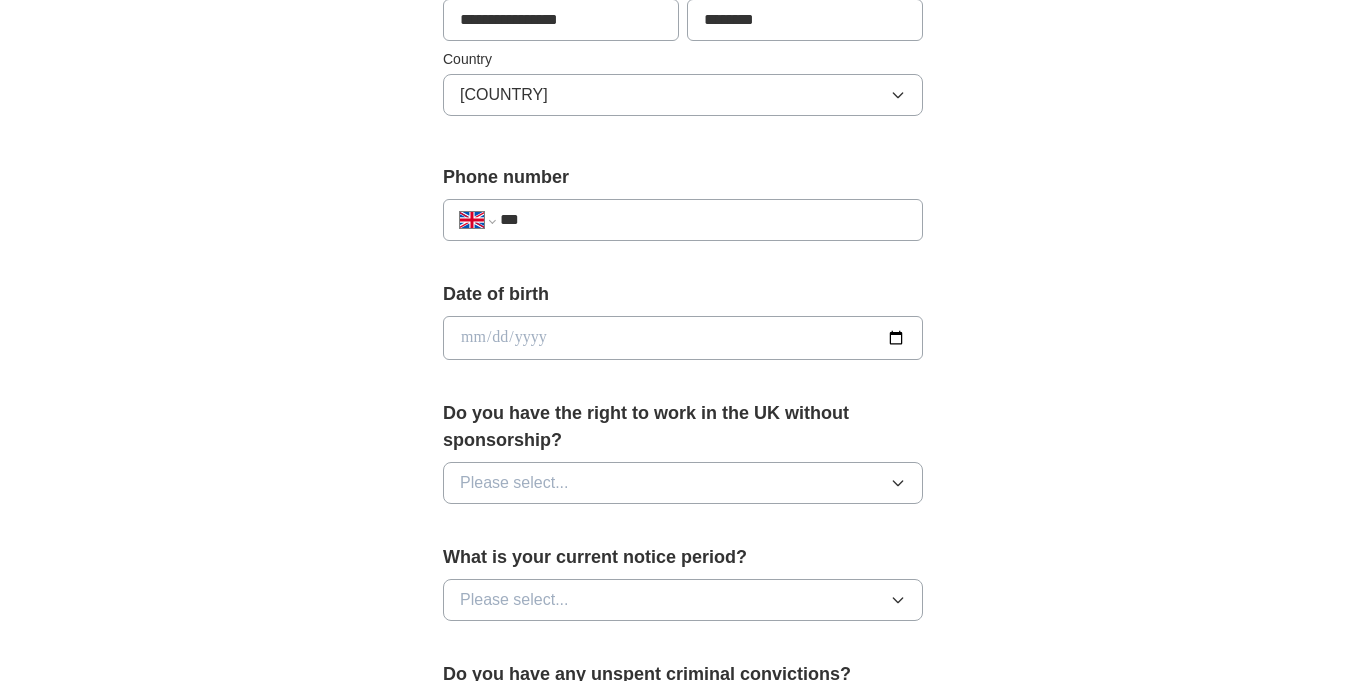 click on "***" at bounding box center (703, 220) 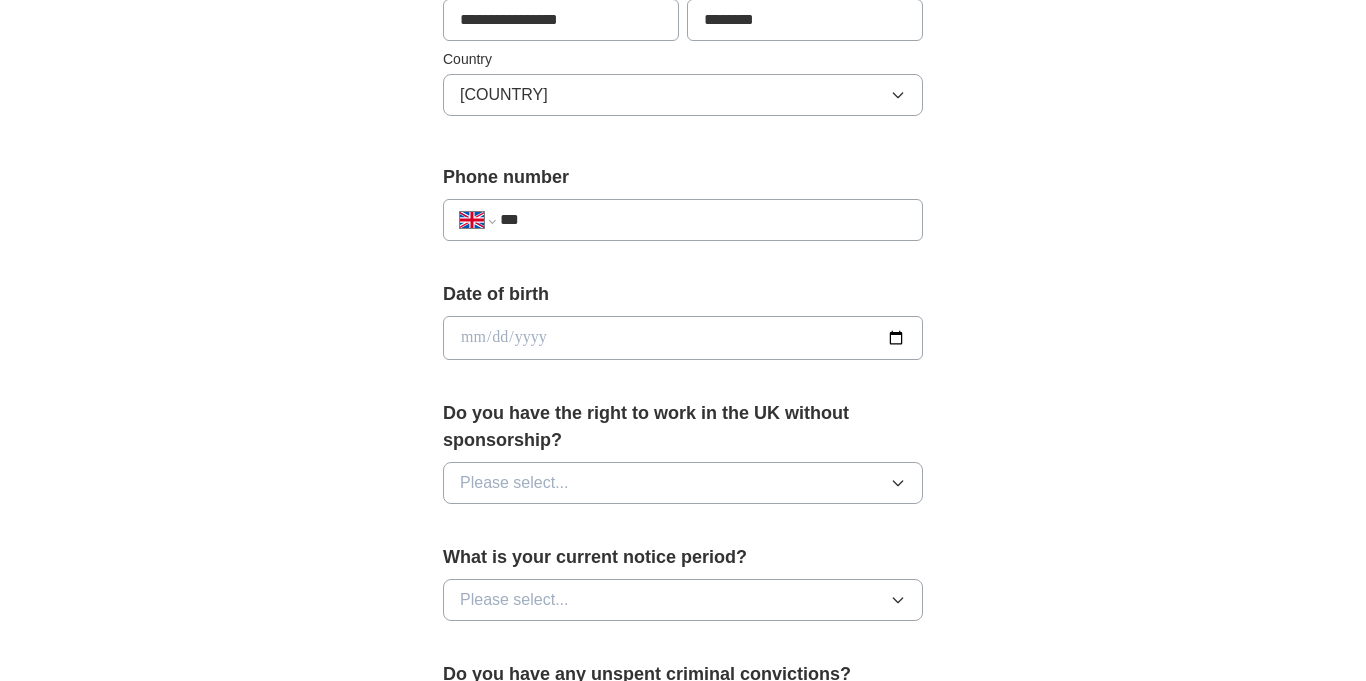 type on "**********" 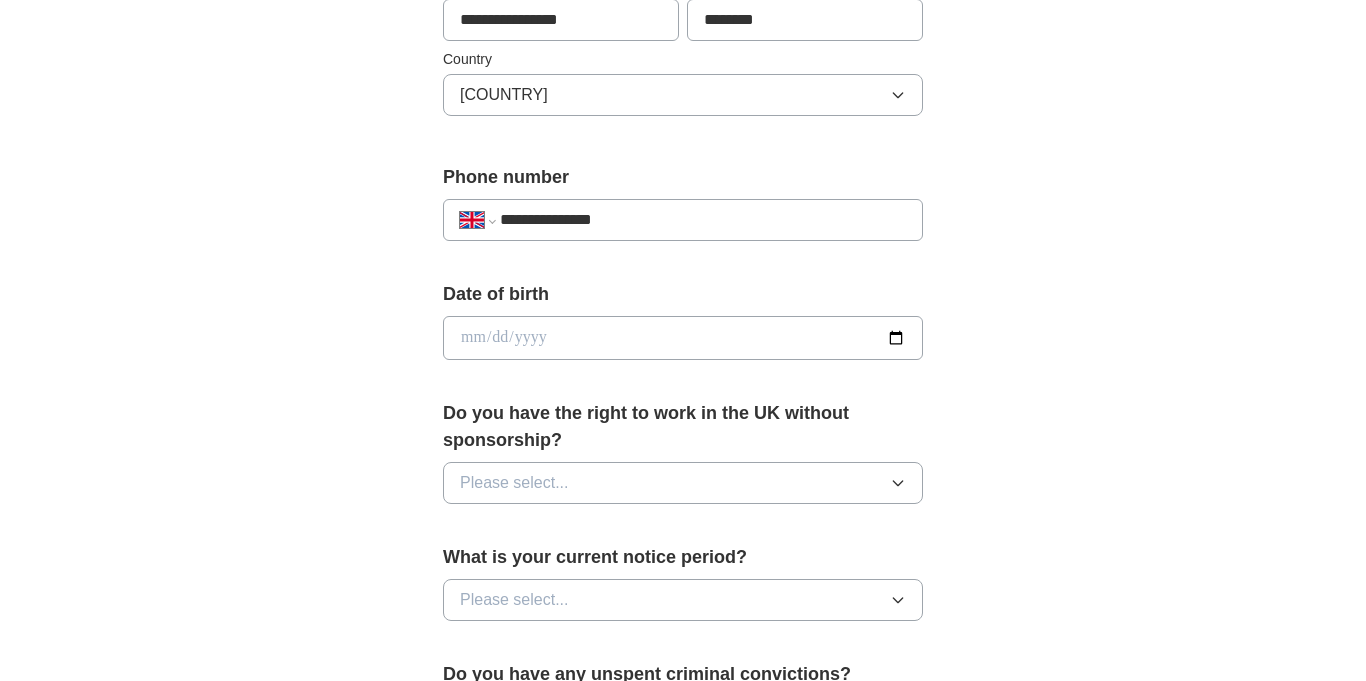 click at bounding box center (683, 338) 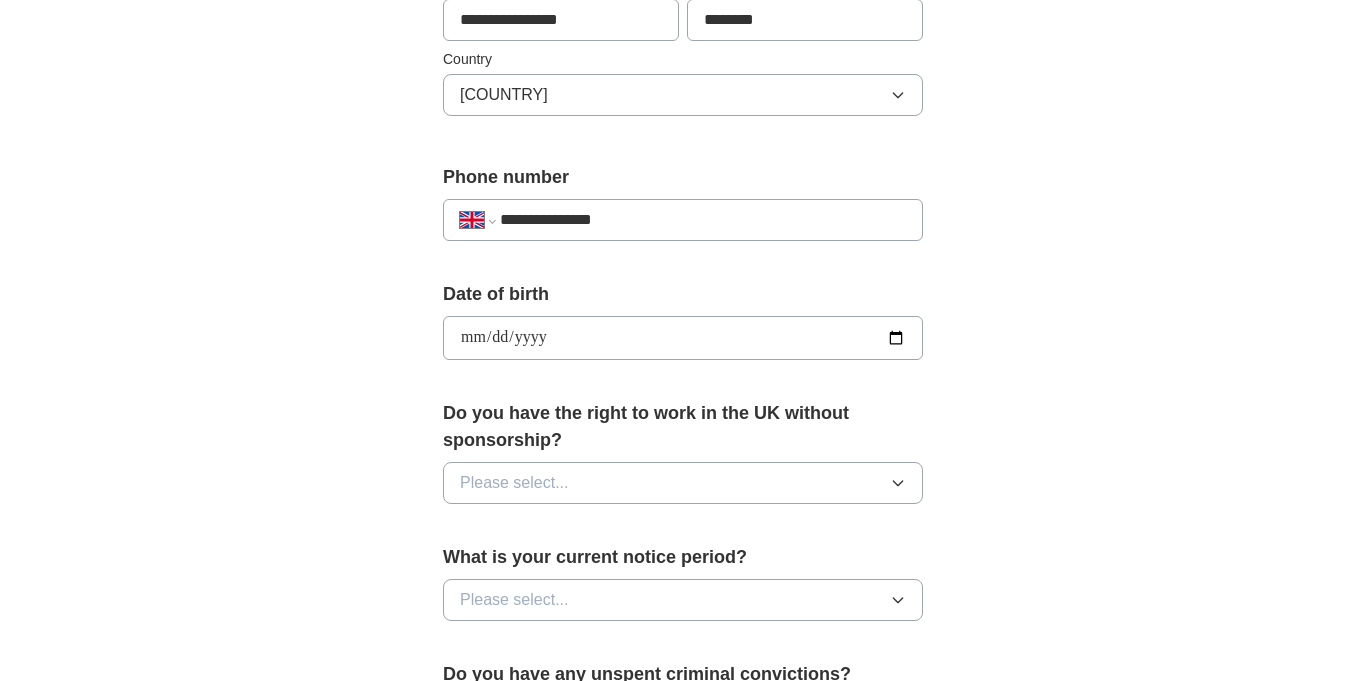 type on "**********" 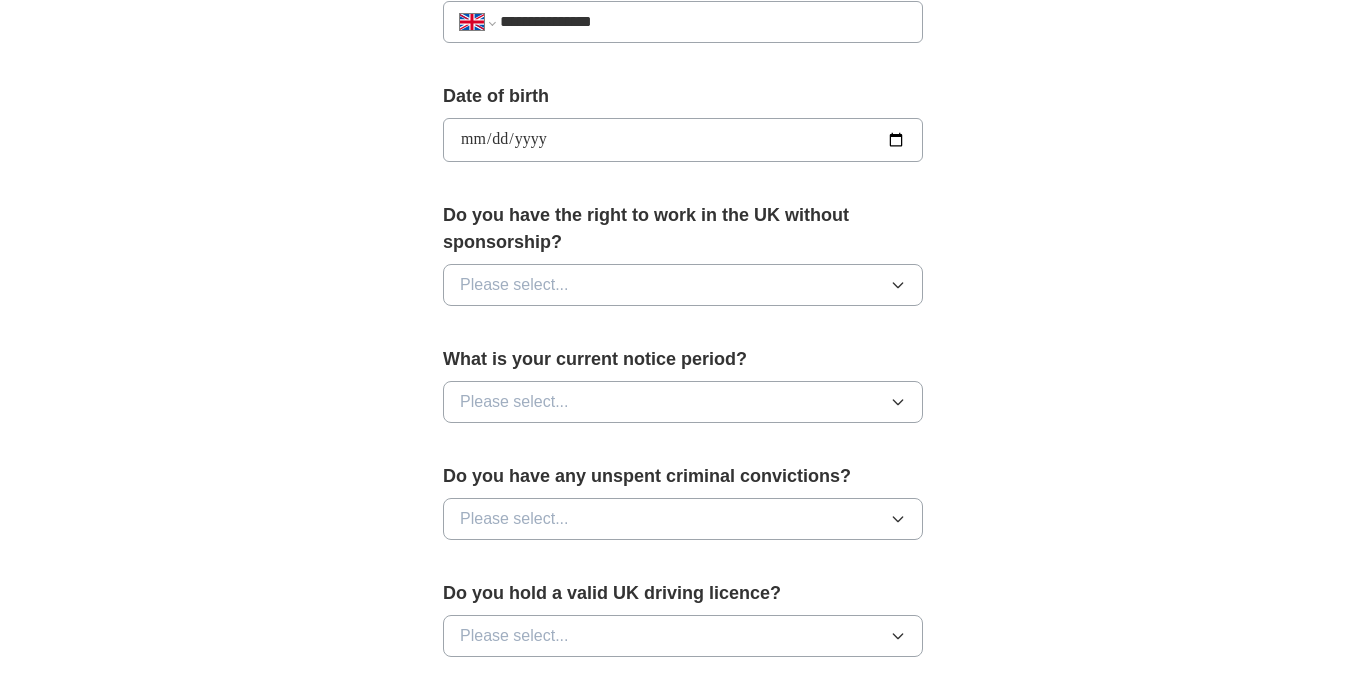 scroll, scrollTop: 848, scrollLeft: 0, axis: vertical 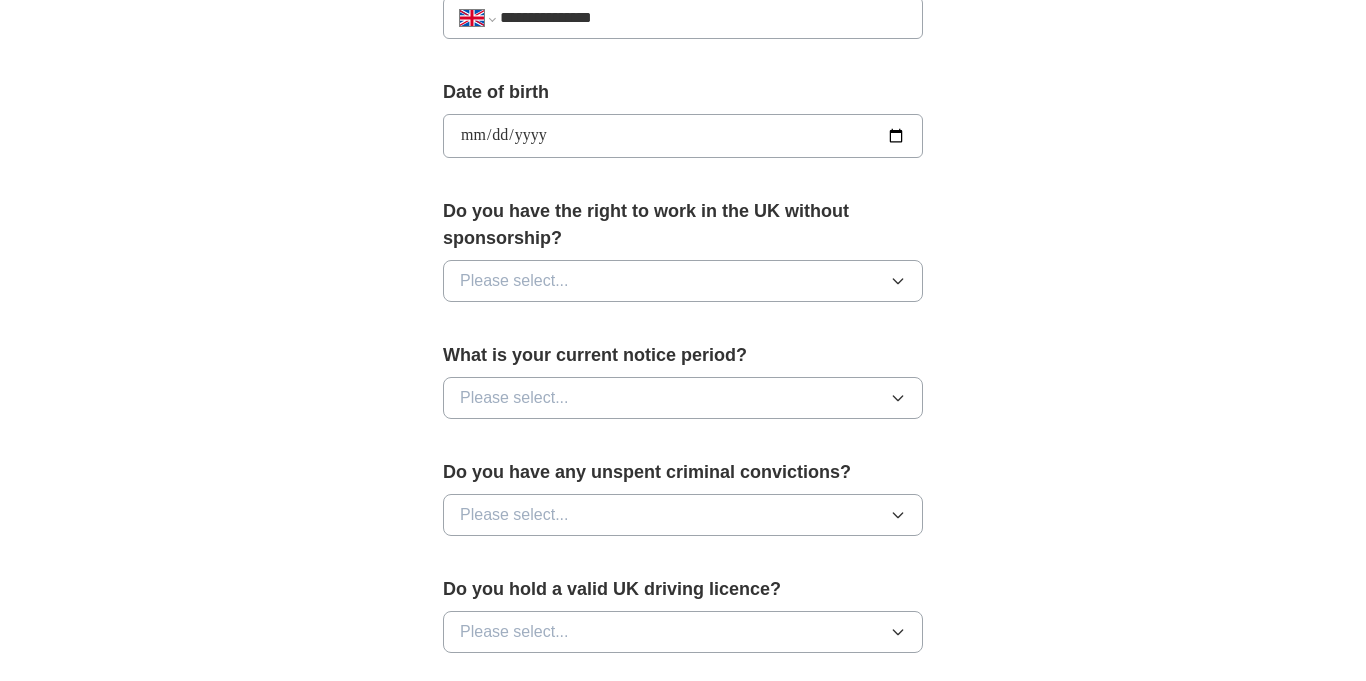 click on "Please select..." at bounding box center (683, 281) 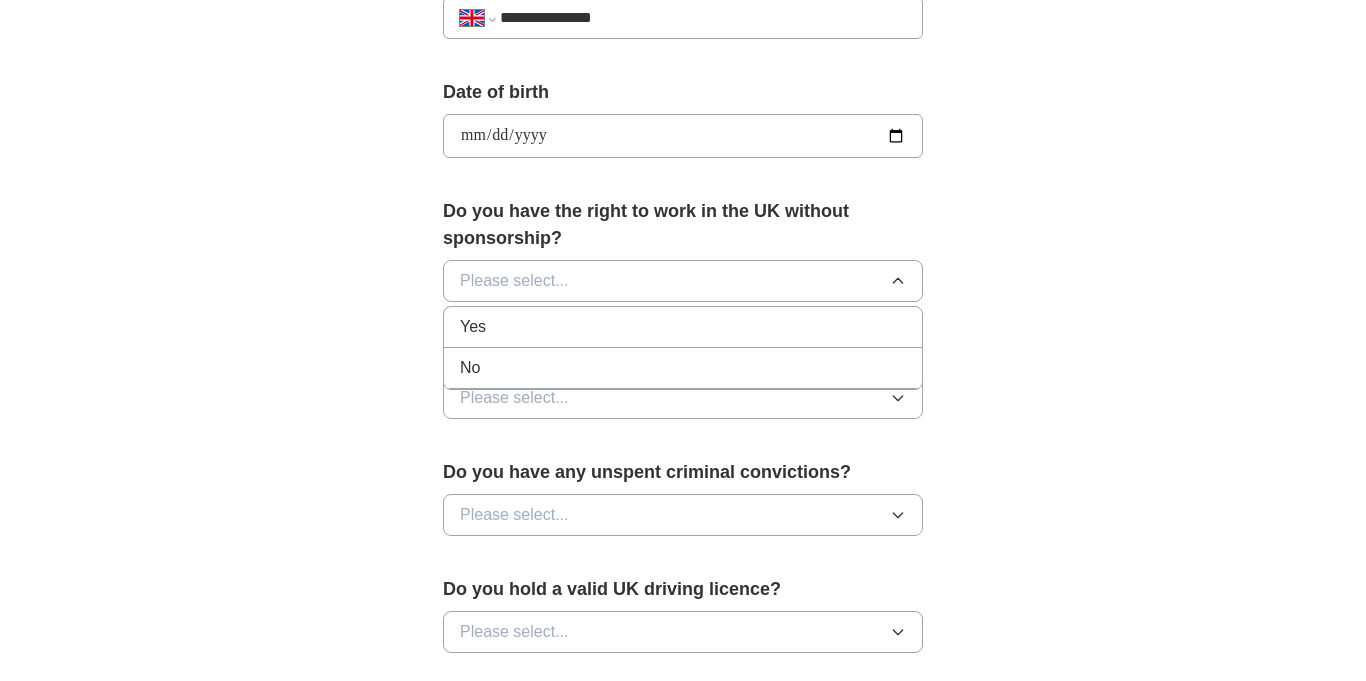 click on "Yes" at bounding box center (683, 327) 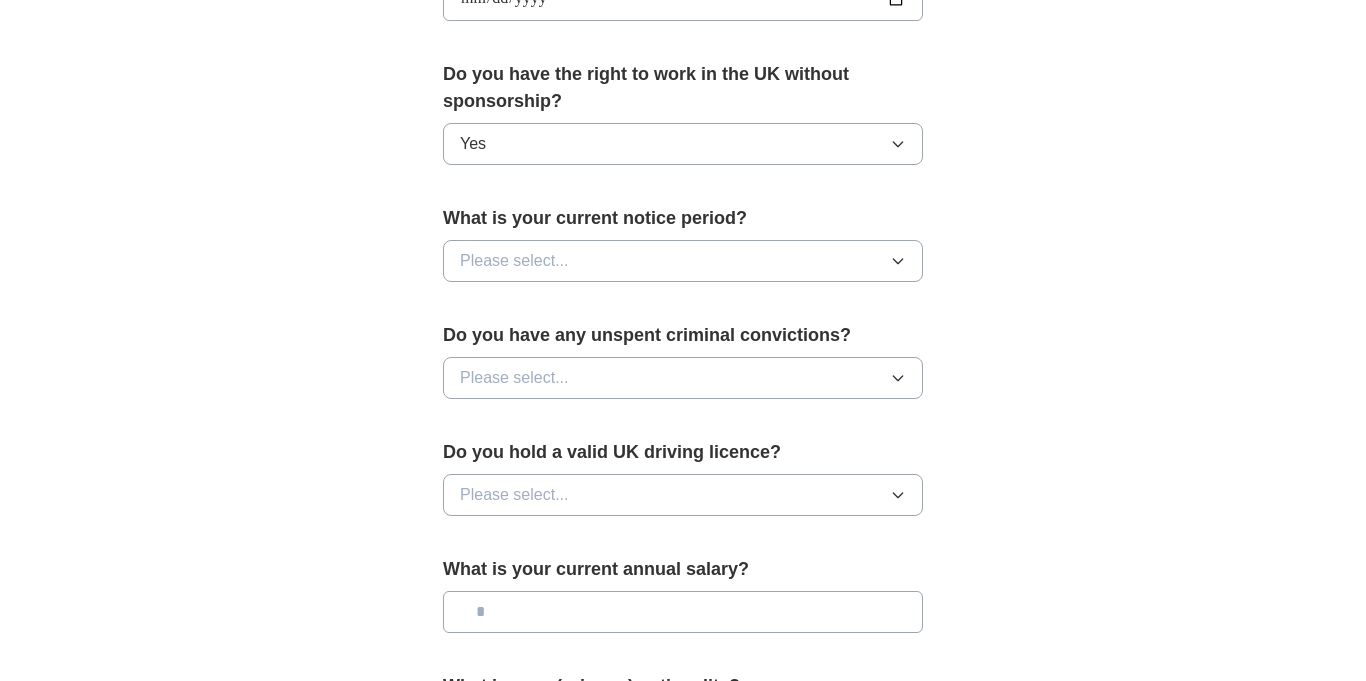 scroll, scrollTop: 986, scrollLeft: 0, axis: vertical 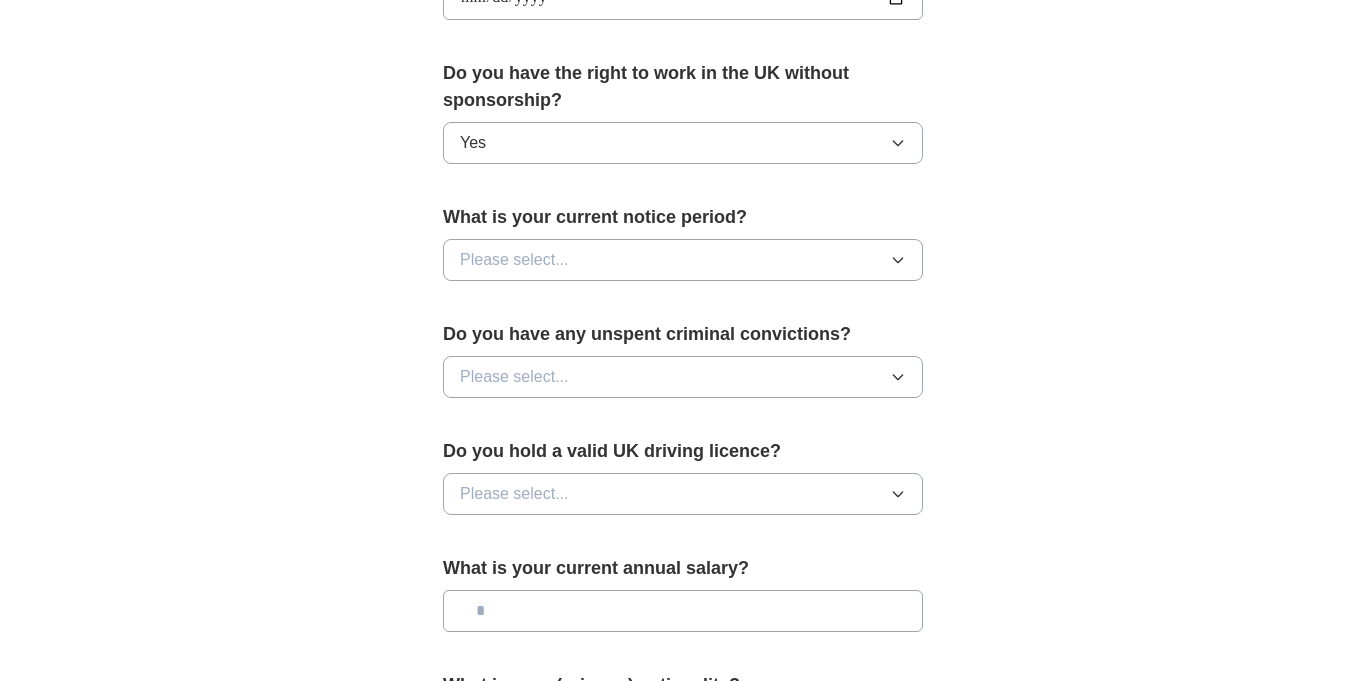 click on "What is your current notice period? Please select..." at bounding box center [683, 250] 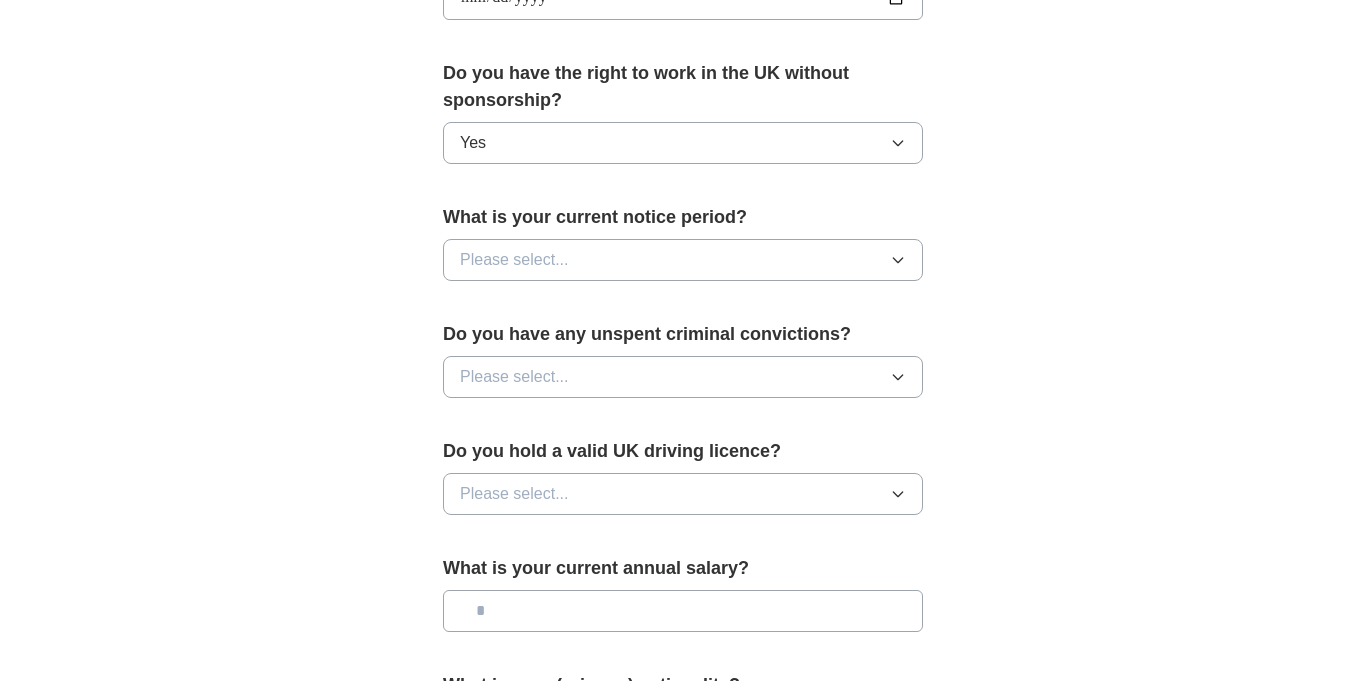 click on "Please select..." at bounding box center (683, 260) 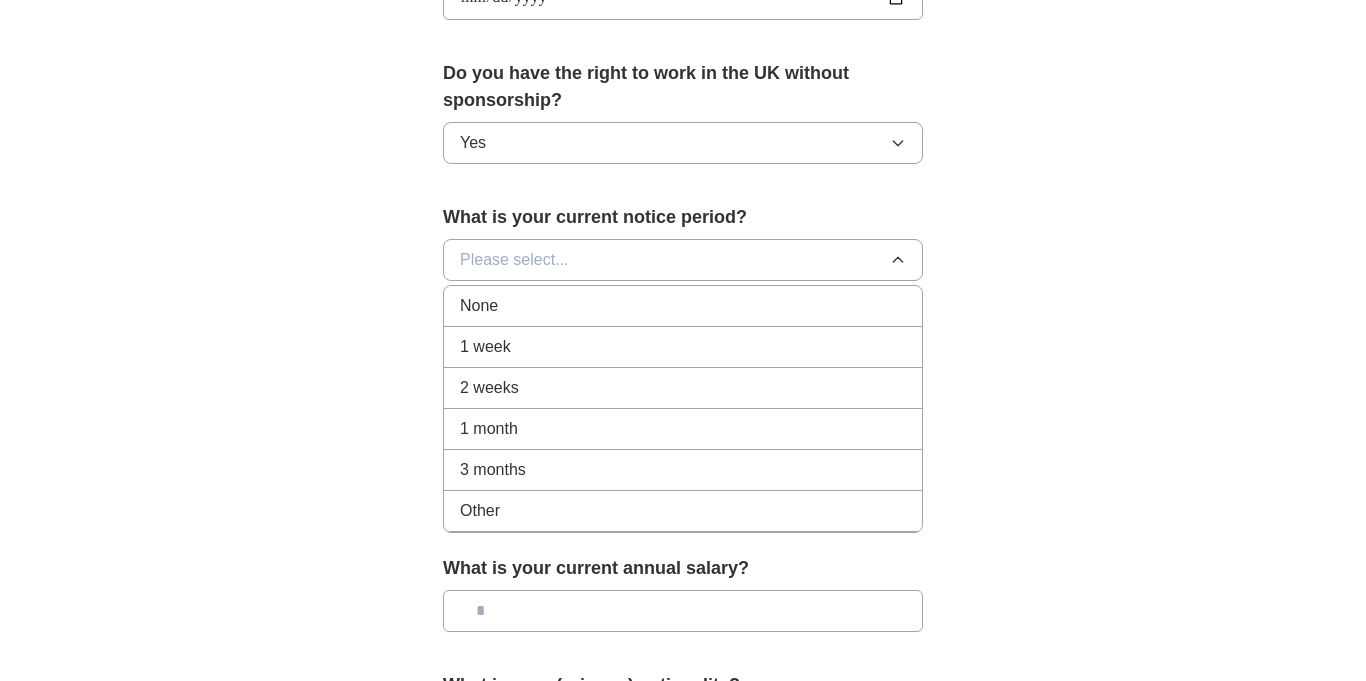 click on "None" at bounding box center [683, 306] 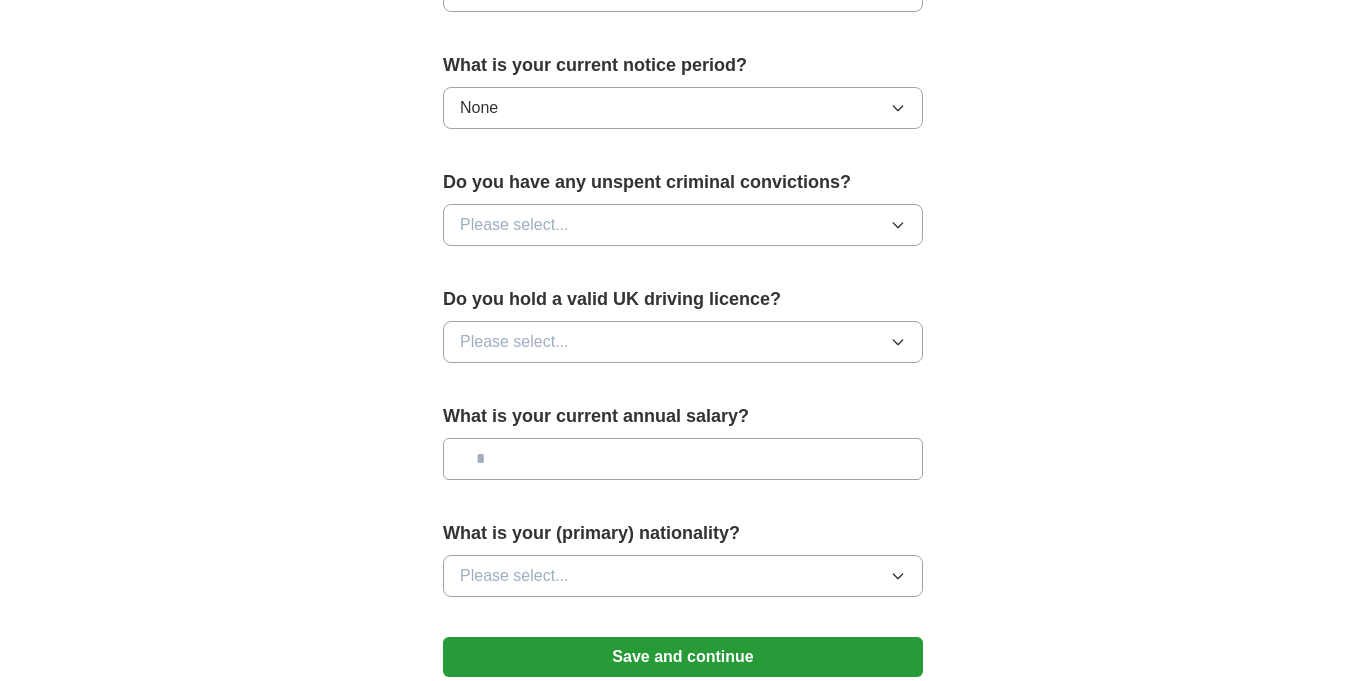 scroll, scrollTop: 1140, scrollLeft: 0, axis: vertical 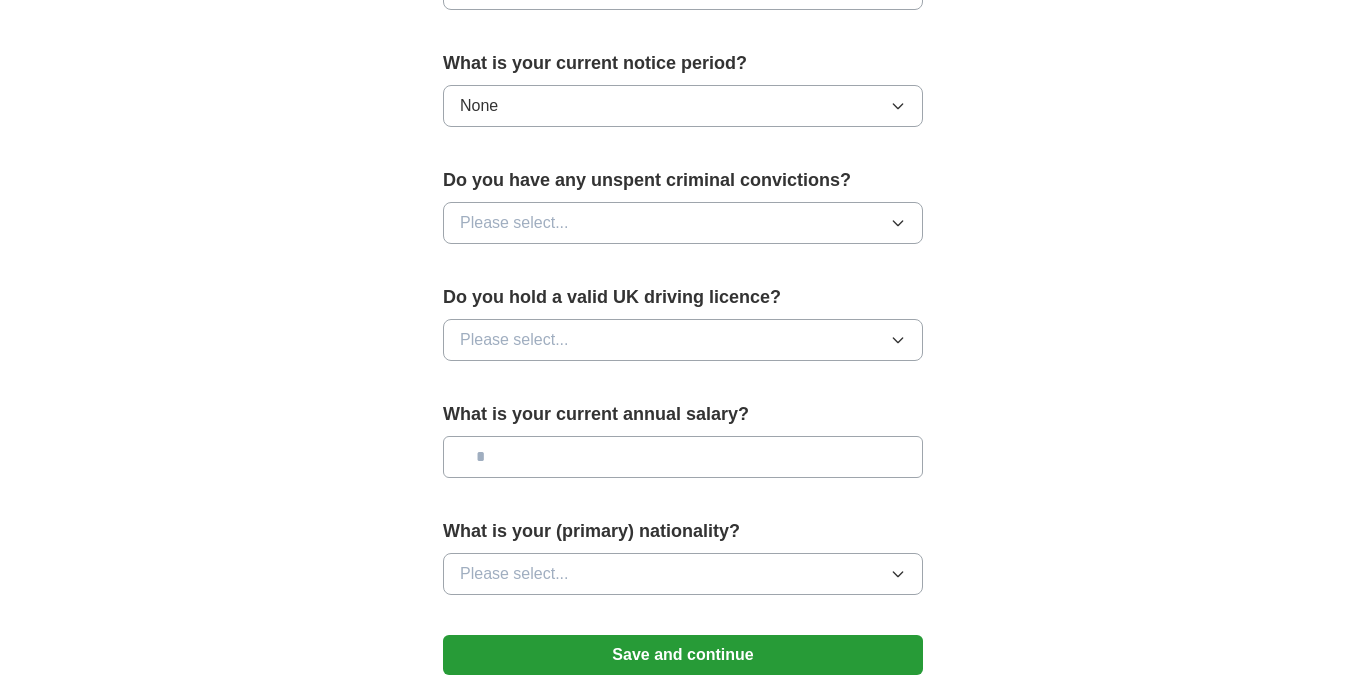 click on "Please select..." at bounding box center [683, 223] 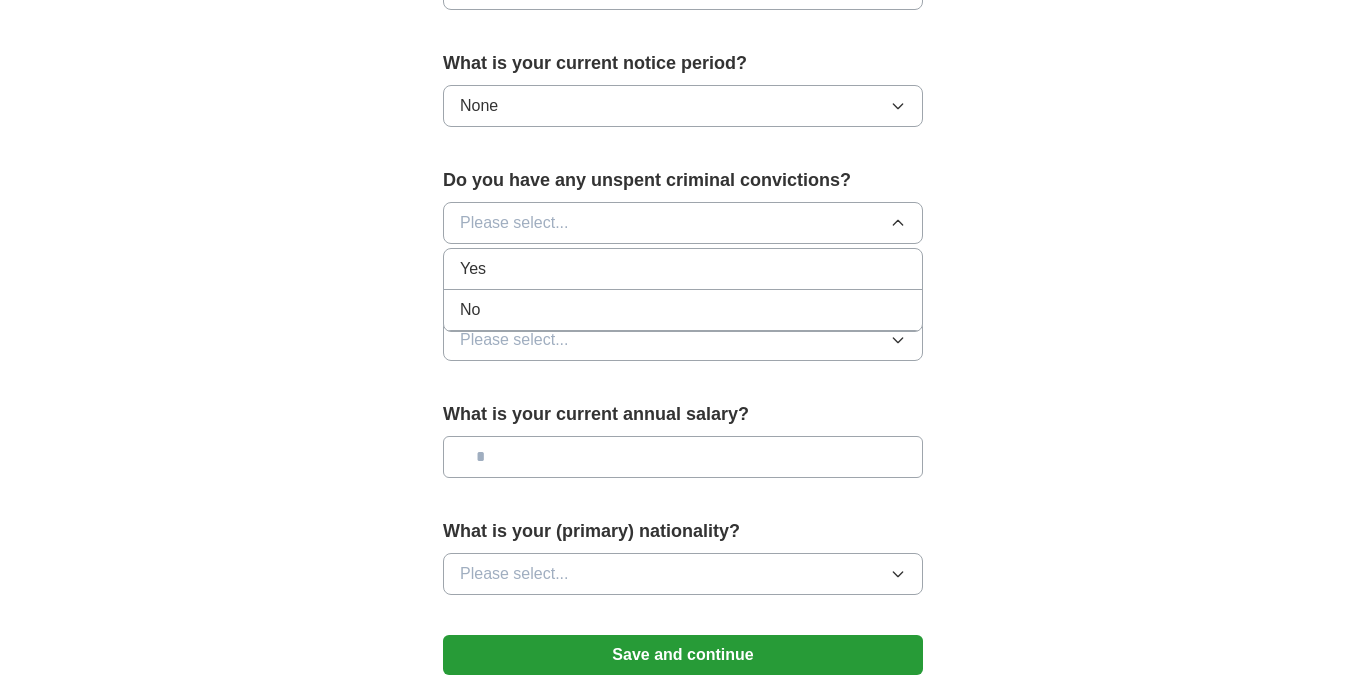 click on "No" at bounding box center (683, 310) 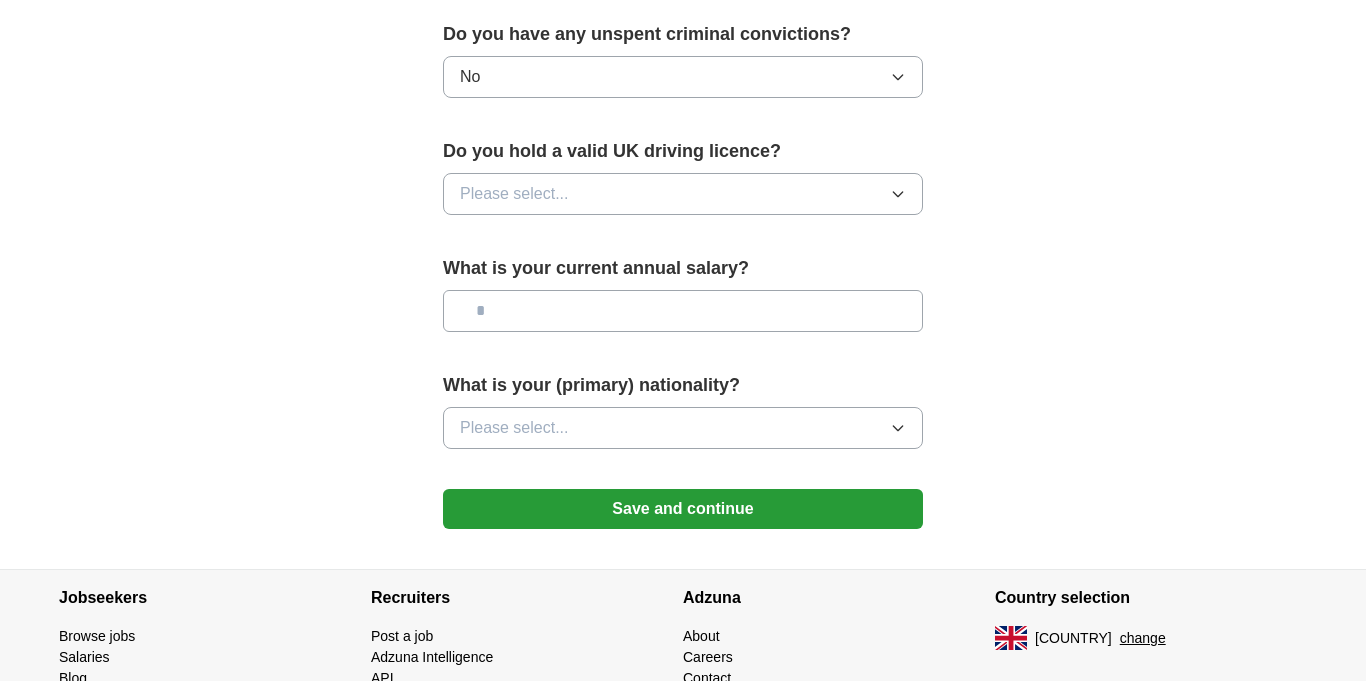 scroll, scrollTop: 1293, scrollLeft: 0, axis: vertical 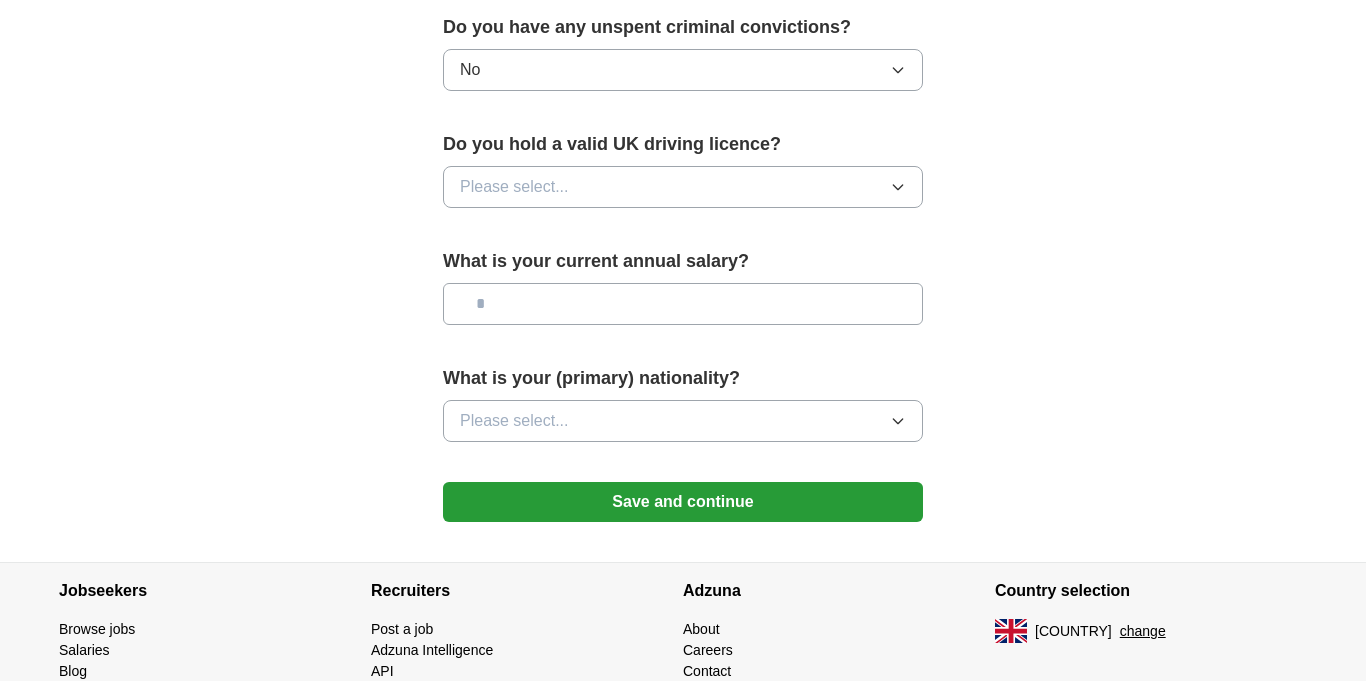 click on "Please select..." at bounding box center [683, 187] 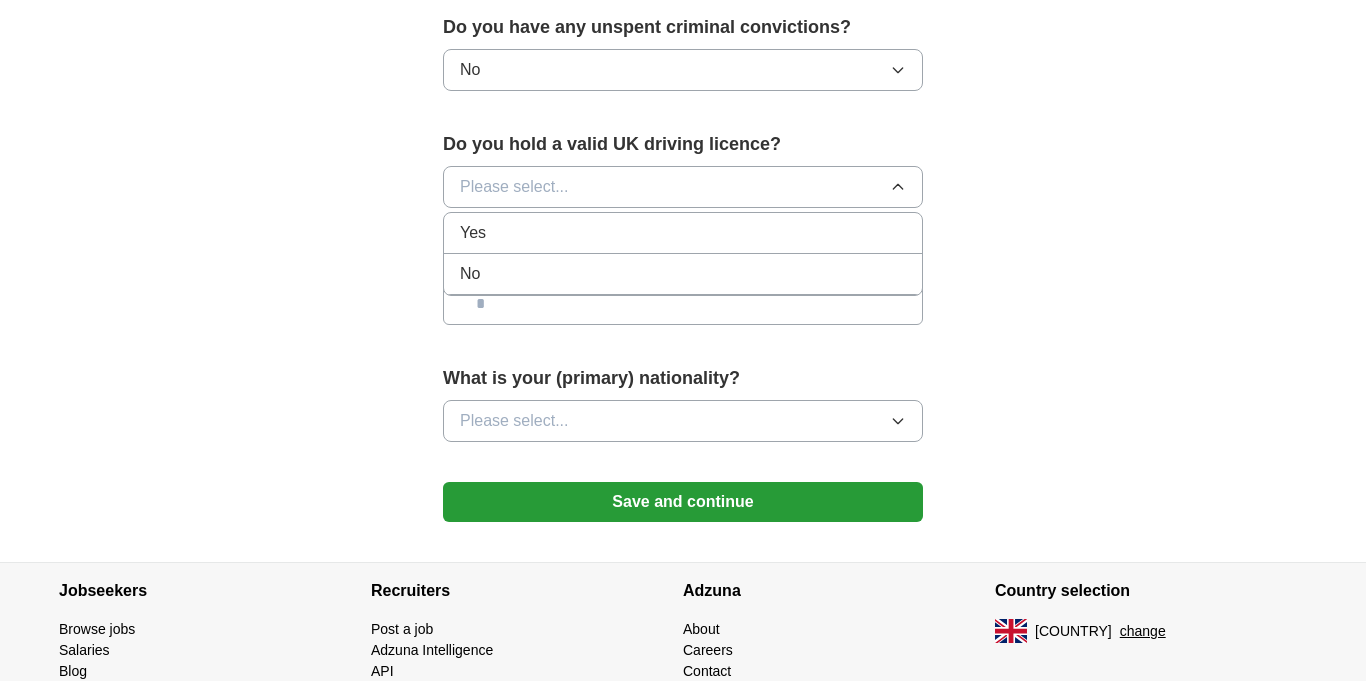 click on "Yes" at bounding box center (683, 233) 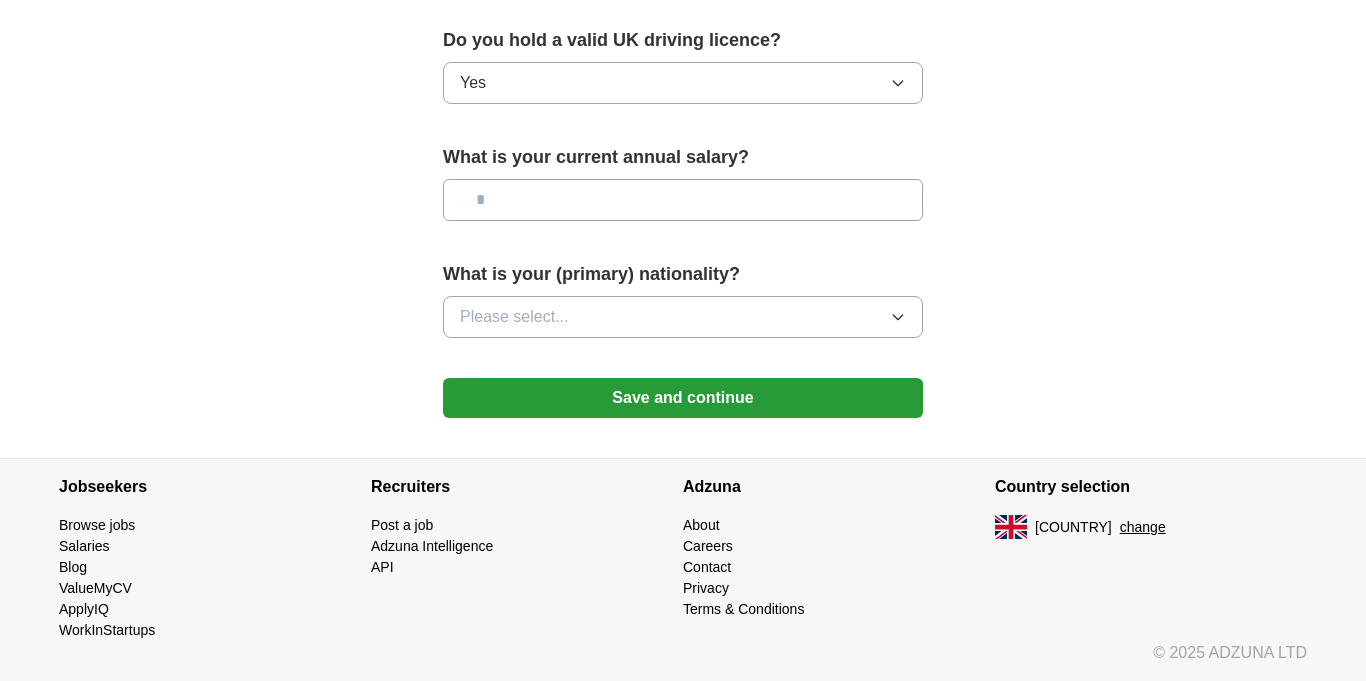 scroll, scrollTop: 1426, scrollLeft: 0, axis: vertical 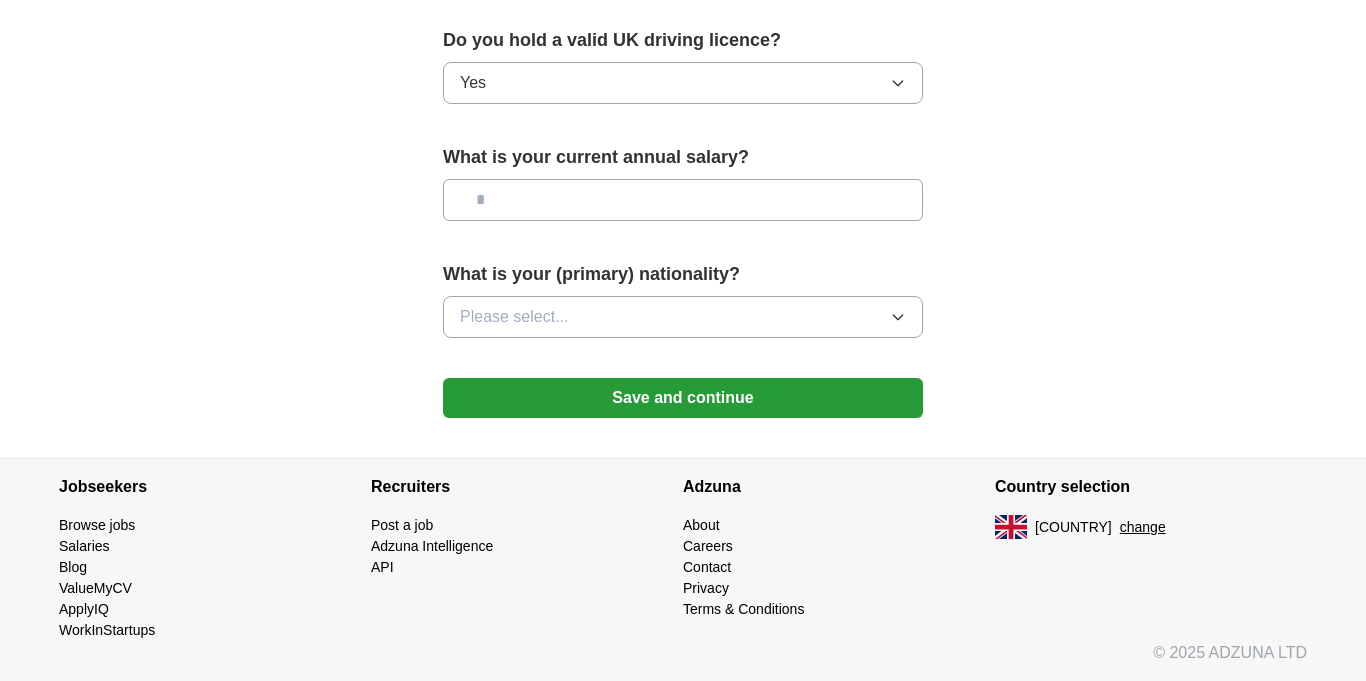 click at bounding box center (683, 200) 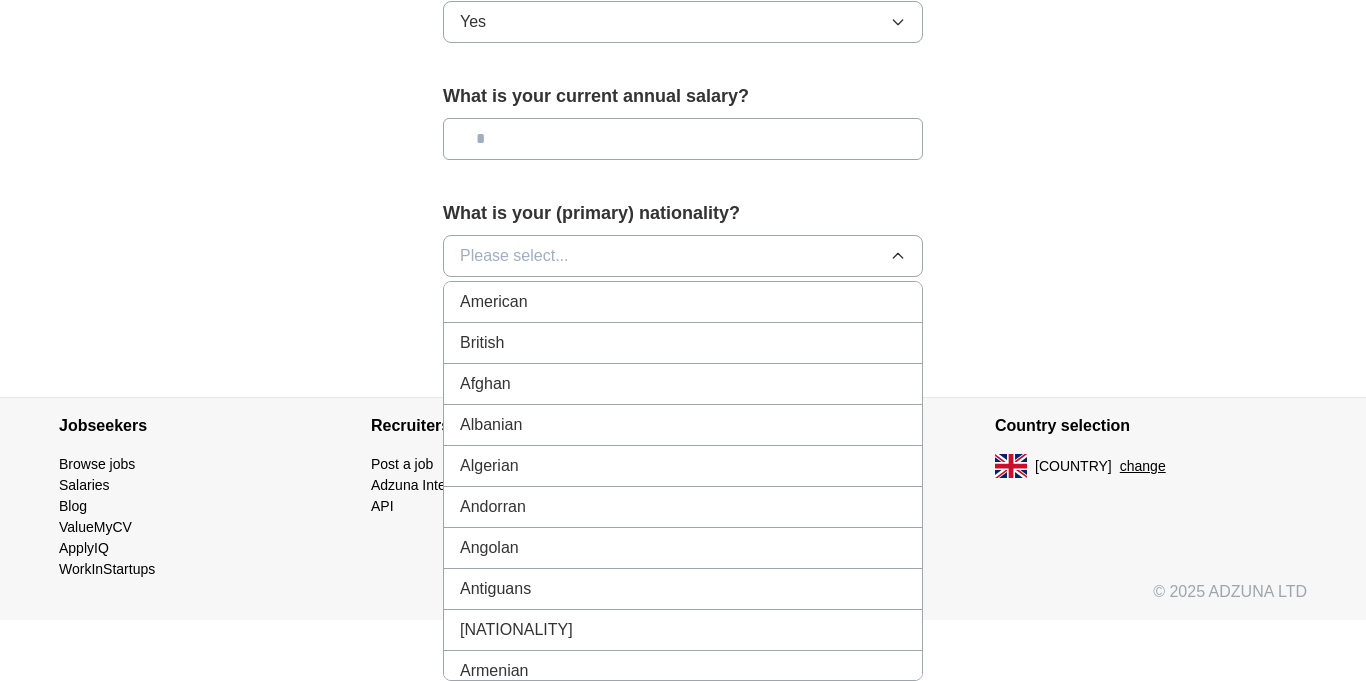 click on "British" at bounding box center [683, 343] 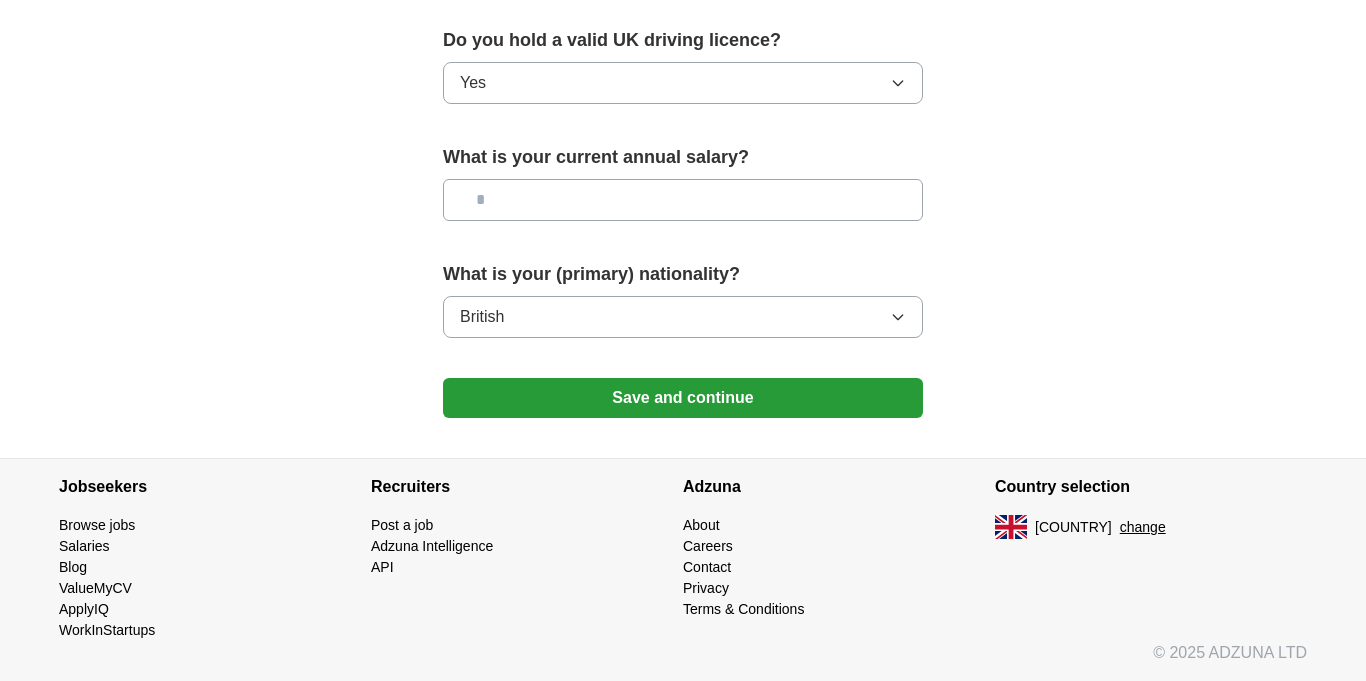 click on "Save and continue" at bounding box center [683, 398] 